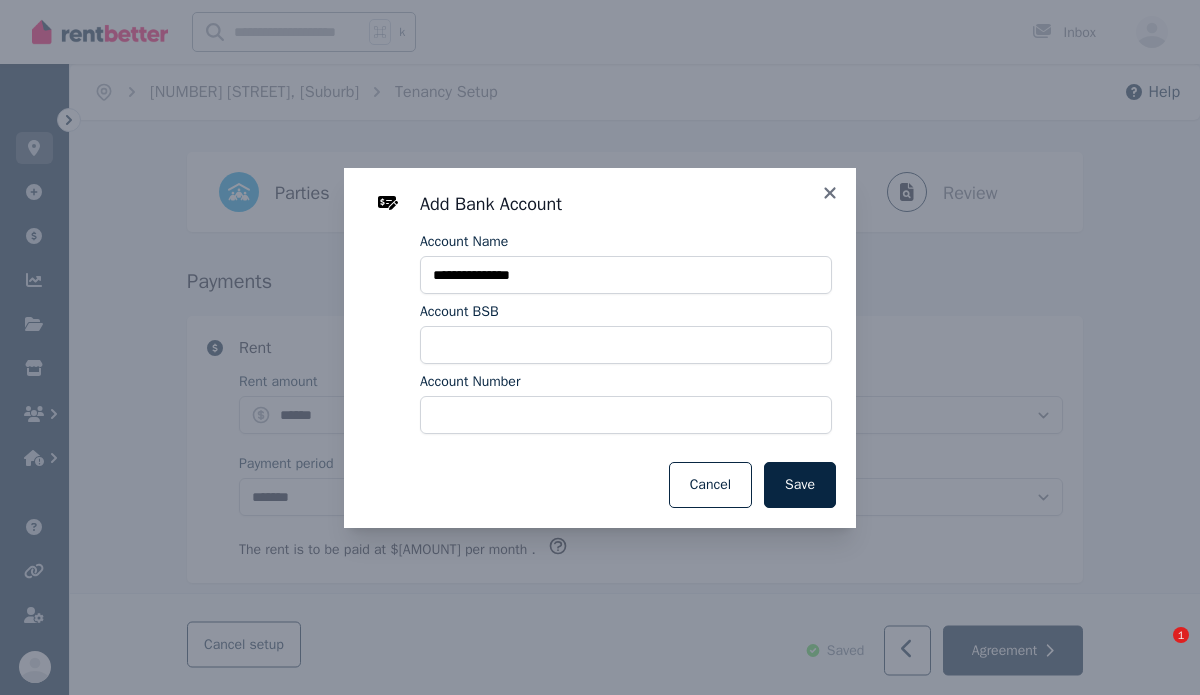 select on "*******" 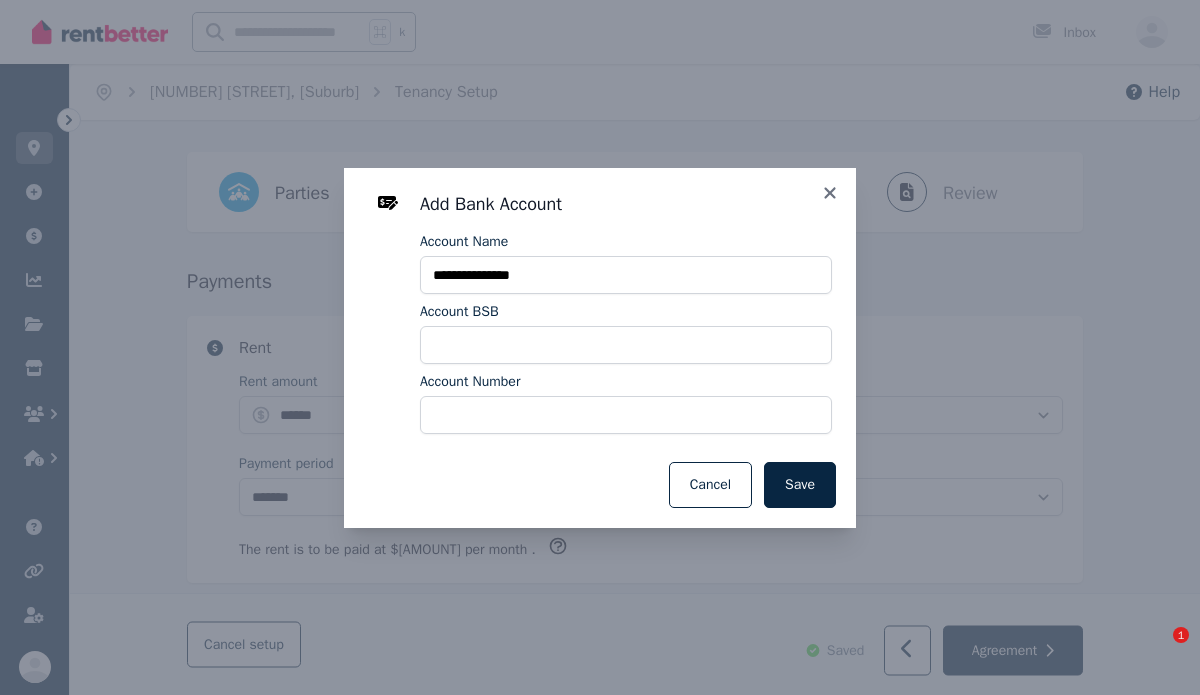 scroll, scrollTop: 1735, scrollLeft: 0, axis: vertical 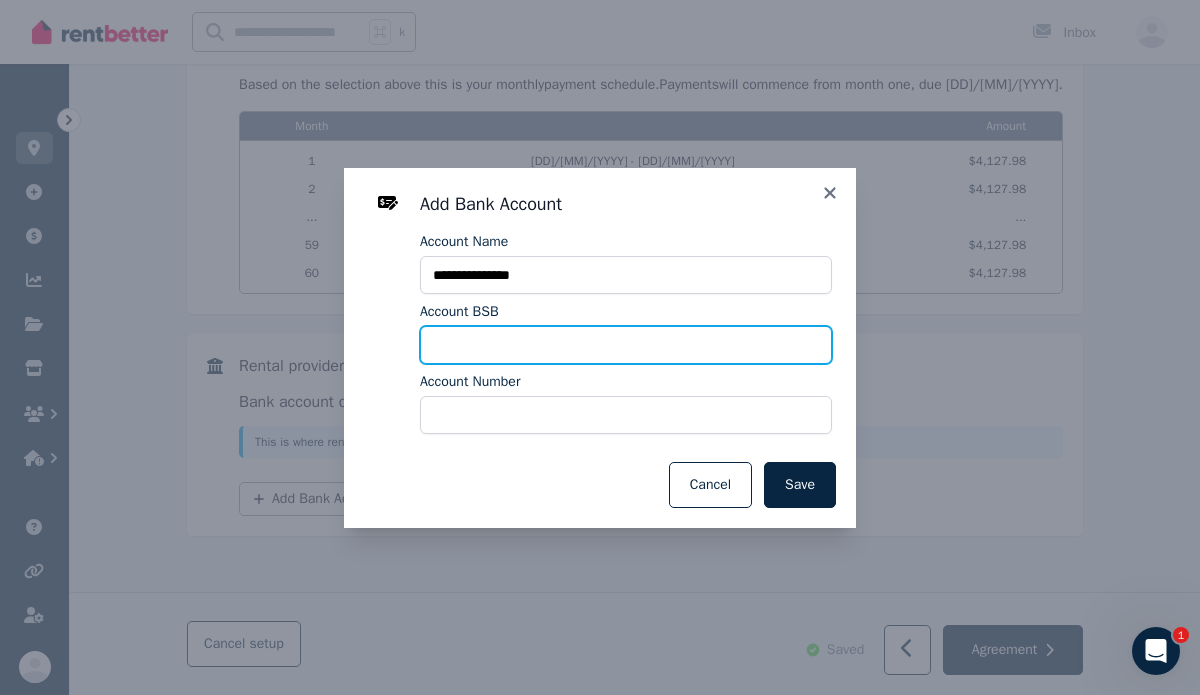 click on "Account BSB" at bounding box center [626, 345] 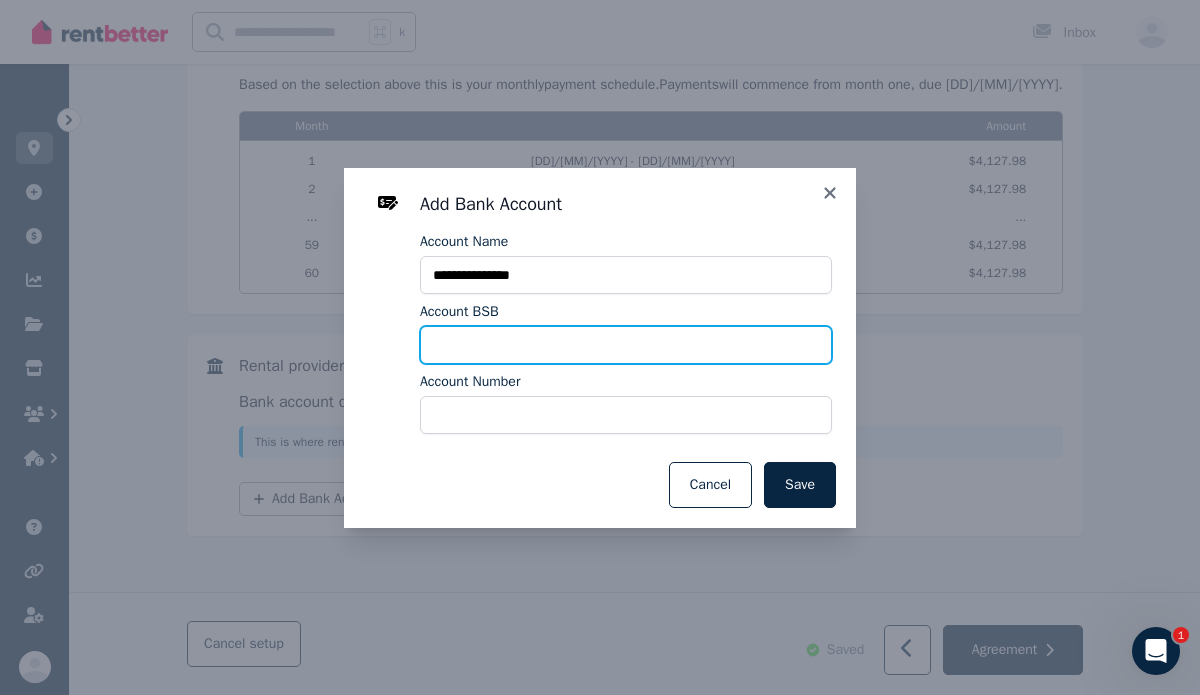 click on "Account BSB" at bounding box center (626, 345) 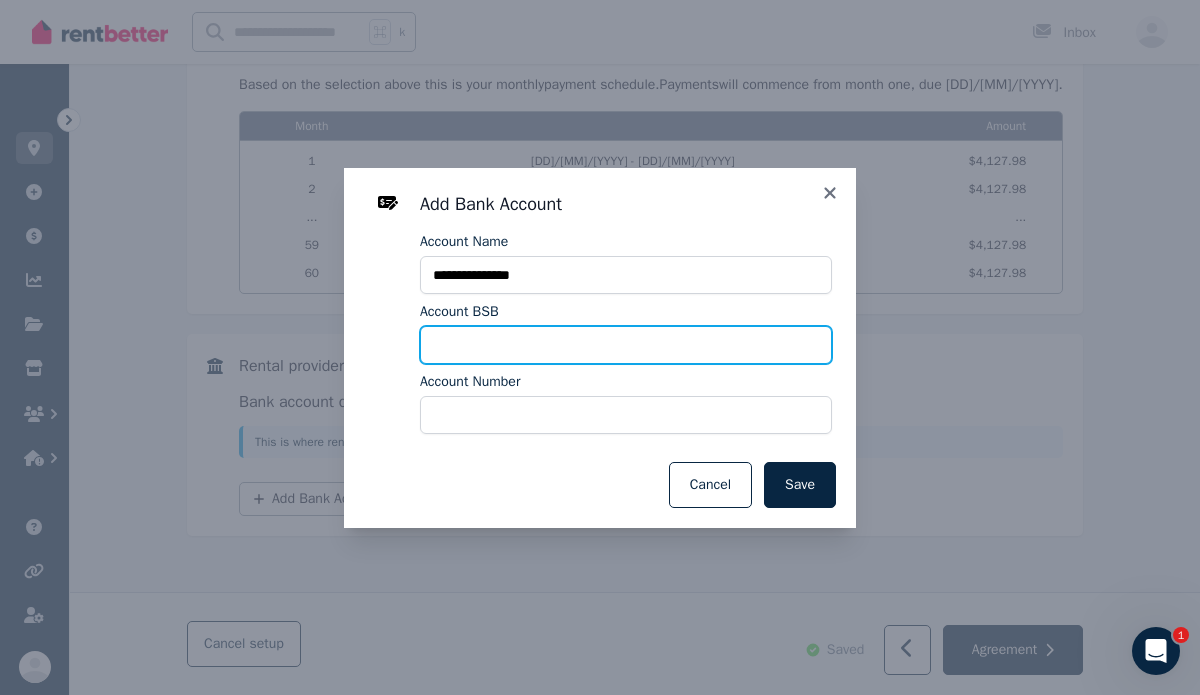 click on "Account BSB" at bounding box center (626, 345) 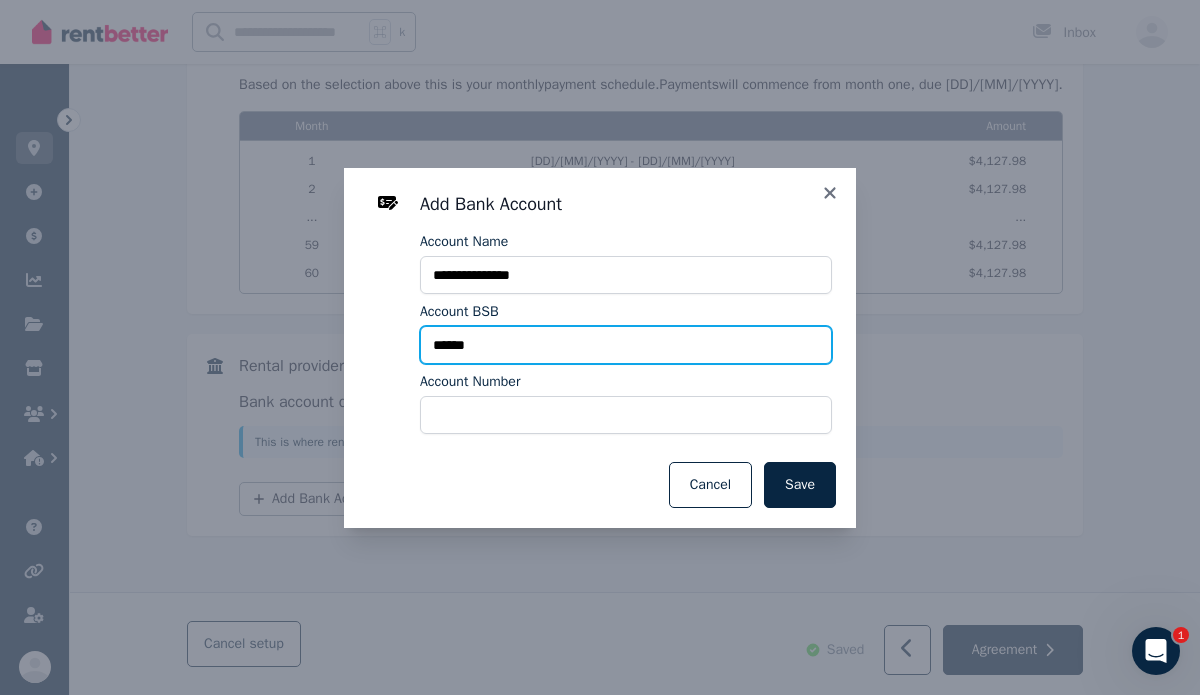 type on "******" 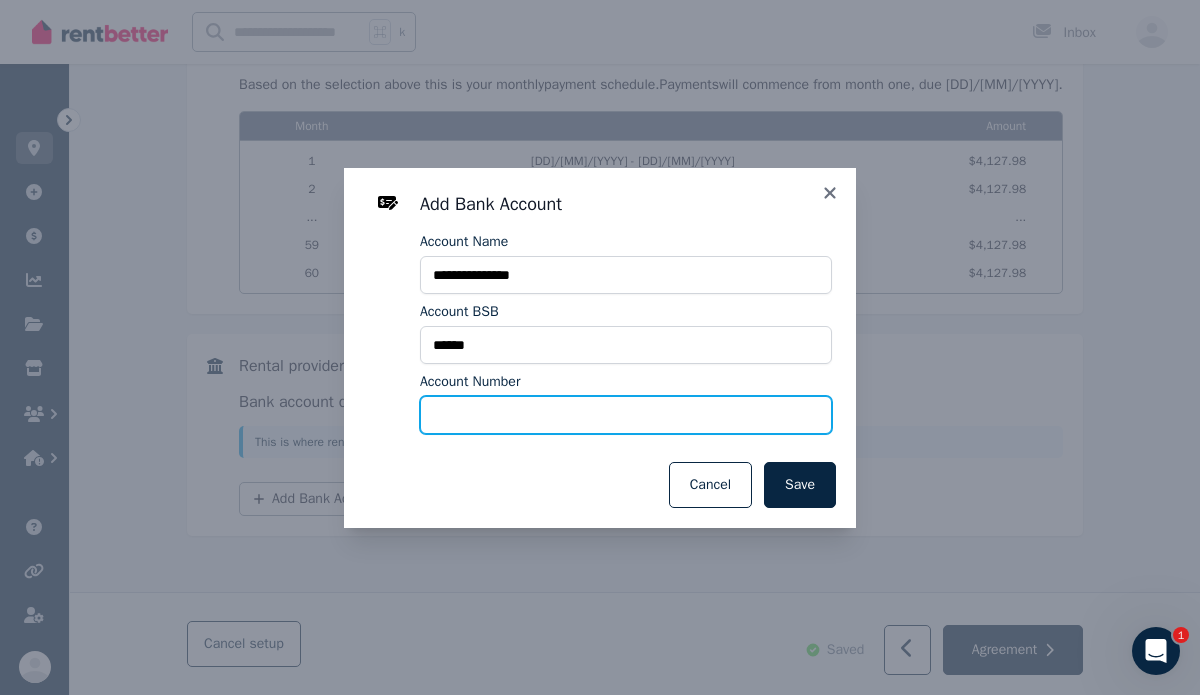 click on "Account Number" at bounding box center (626, 415) 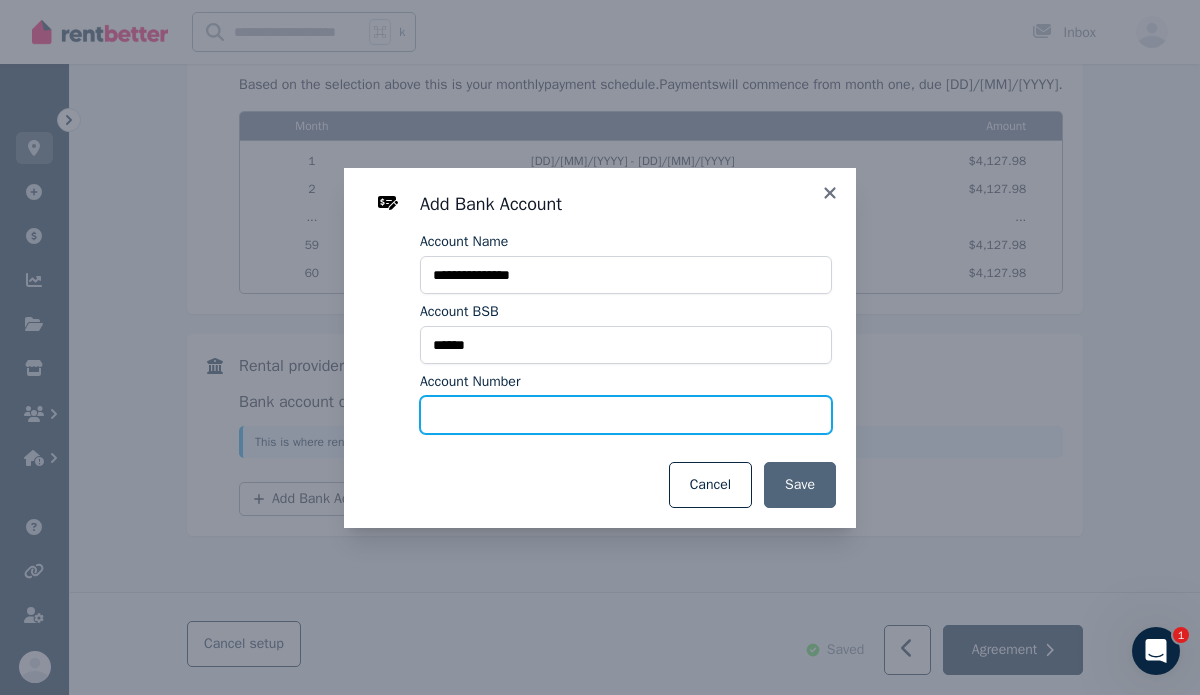 type on "******" 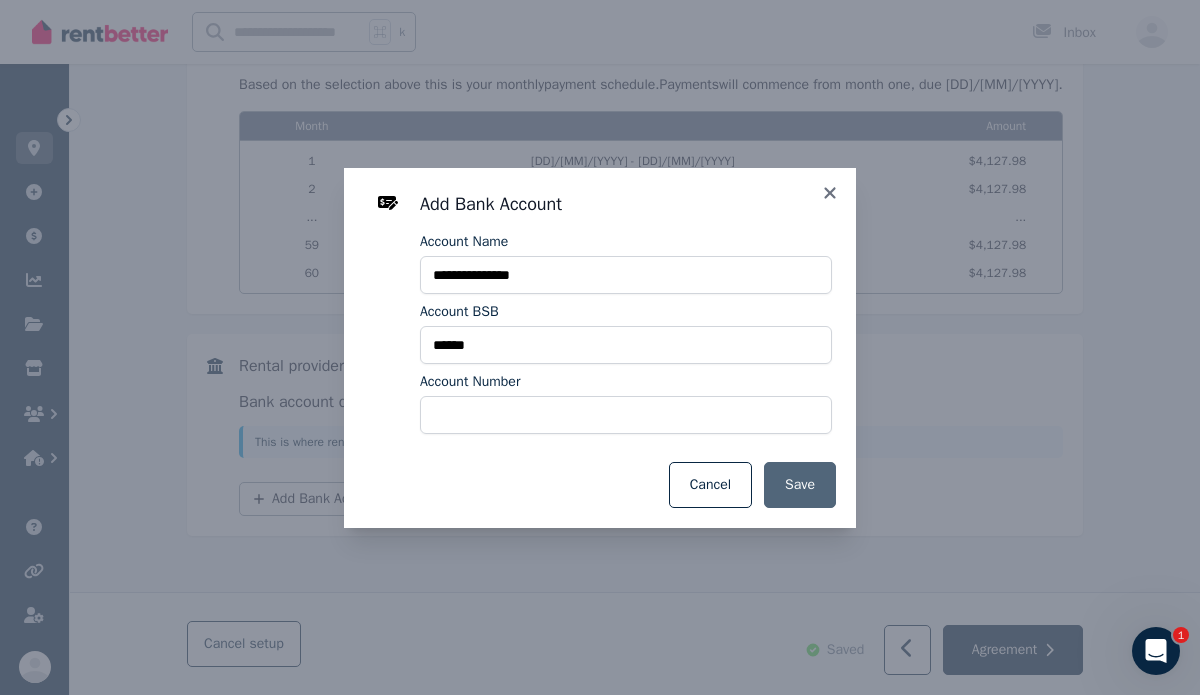 click on "Save" at bounding box center [800, 485] 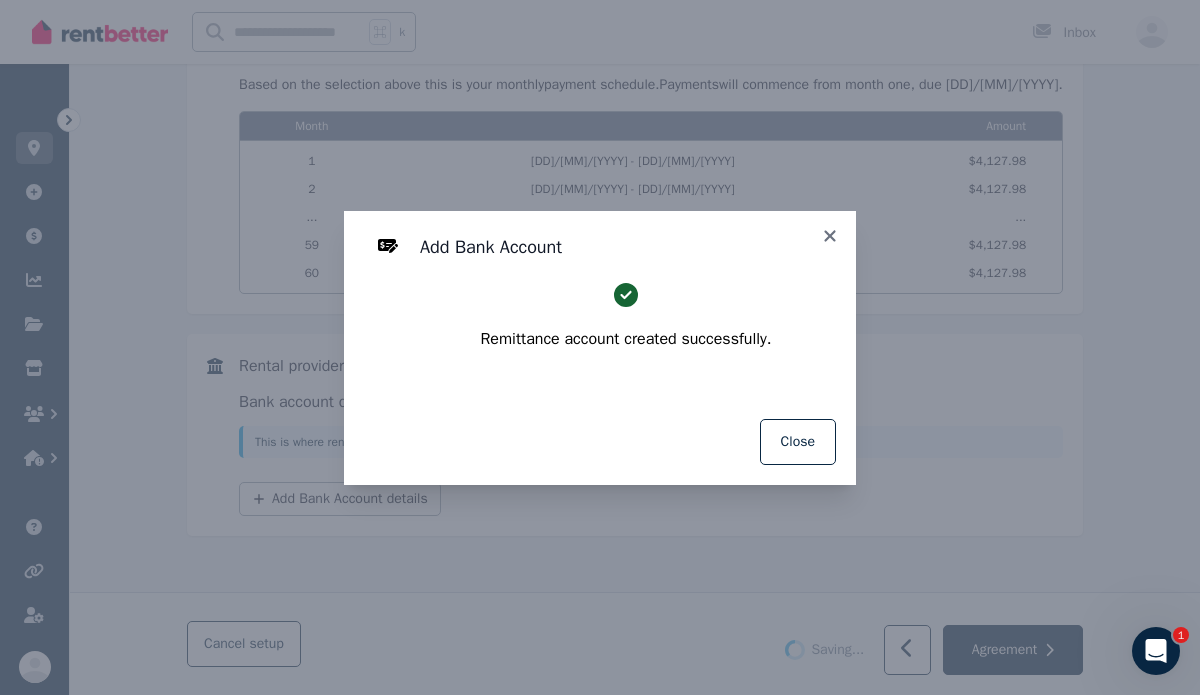 select on "**********" 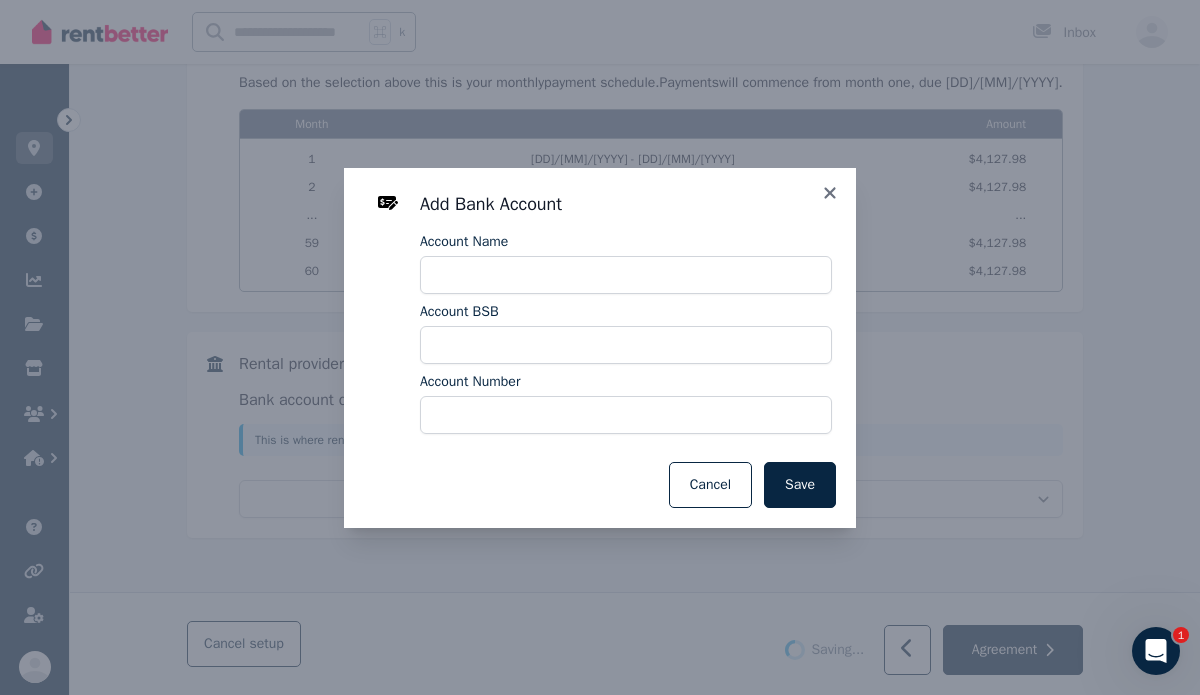 select on "**********" 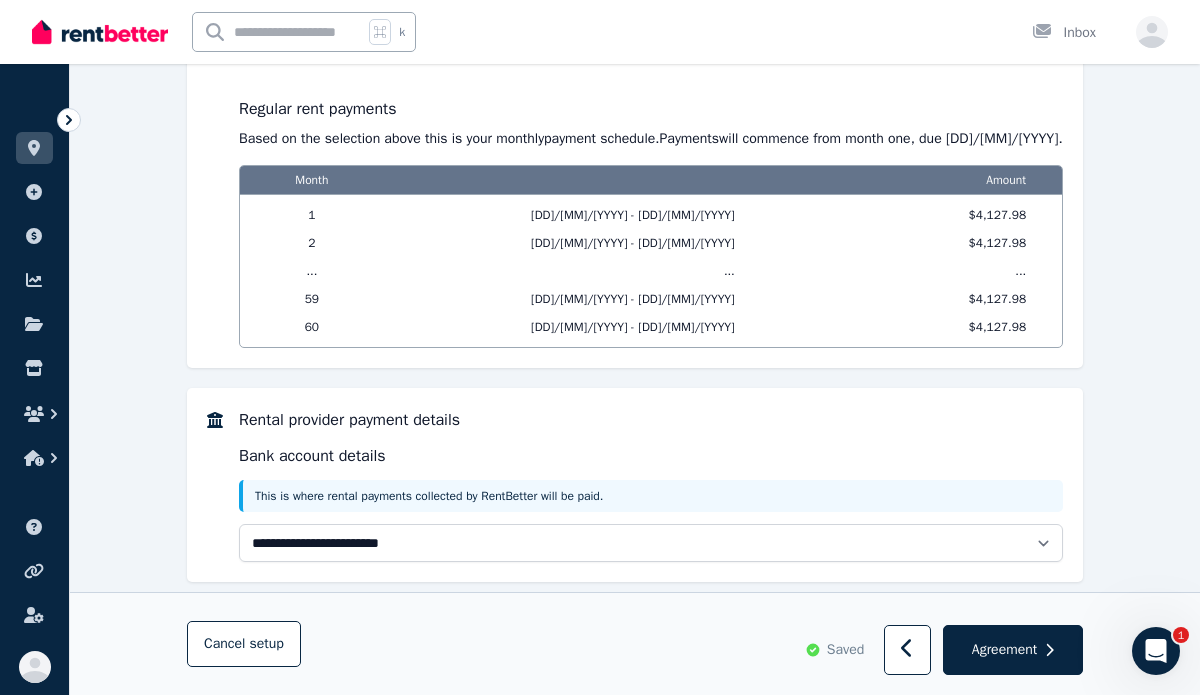 scroll, scrollTop: 1739, scrollLeft: 0, axis: vertical 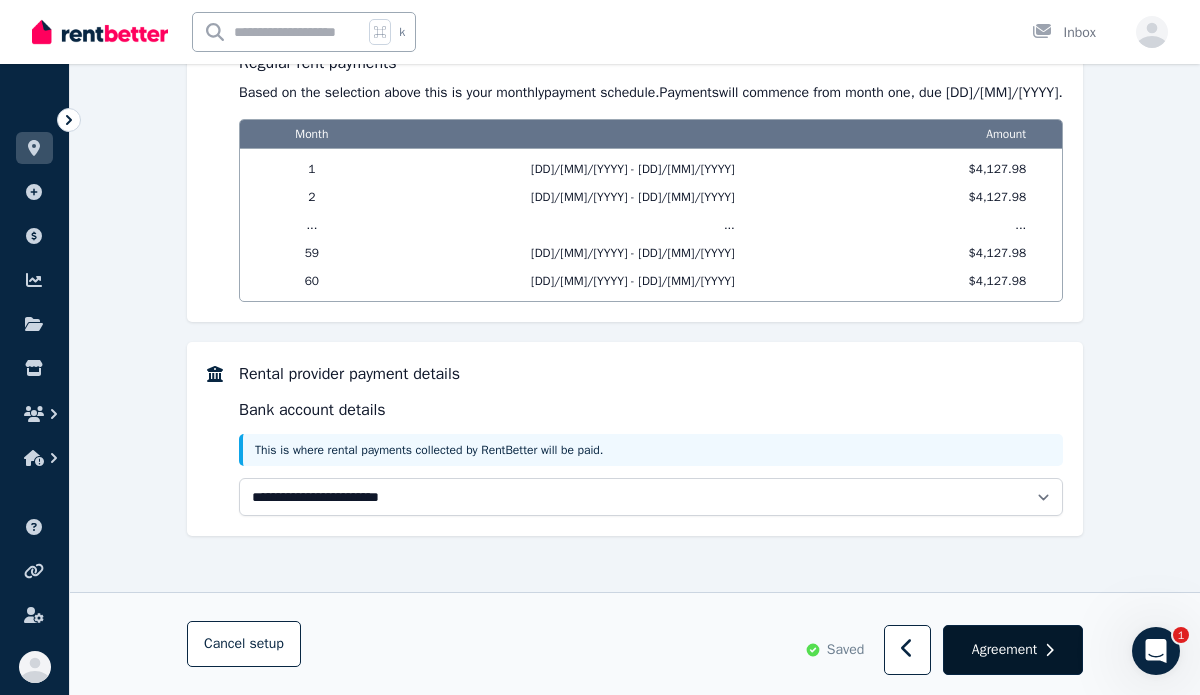 click on "Agreement" at bounding box center [1013, 650] 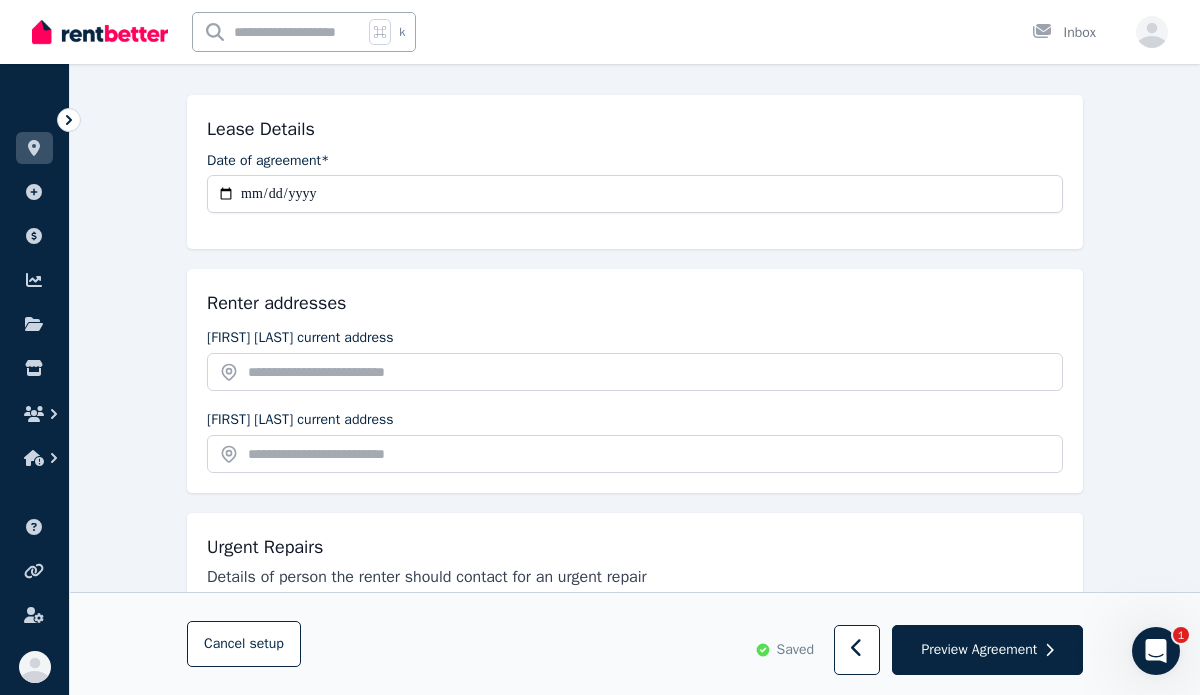 scroll, scrollTop: 261, scrollLeft: 0, axis: vertical 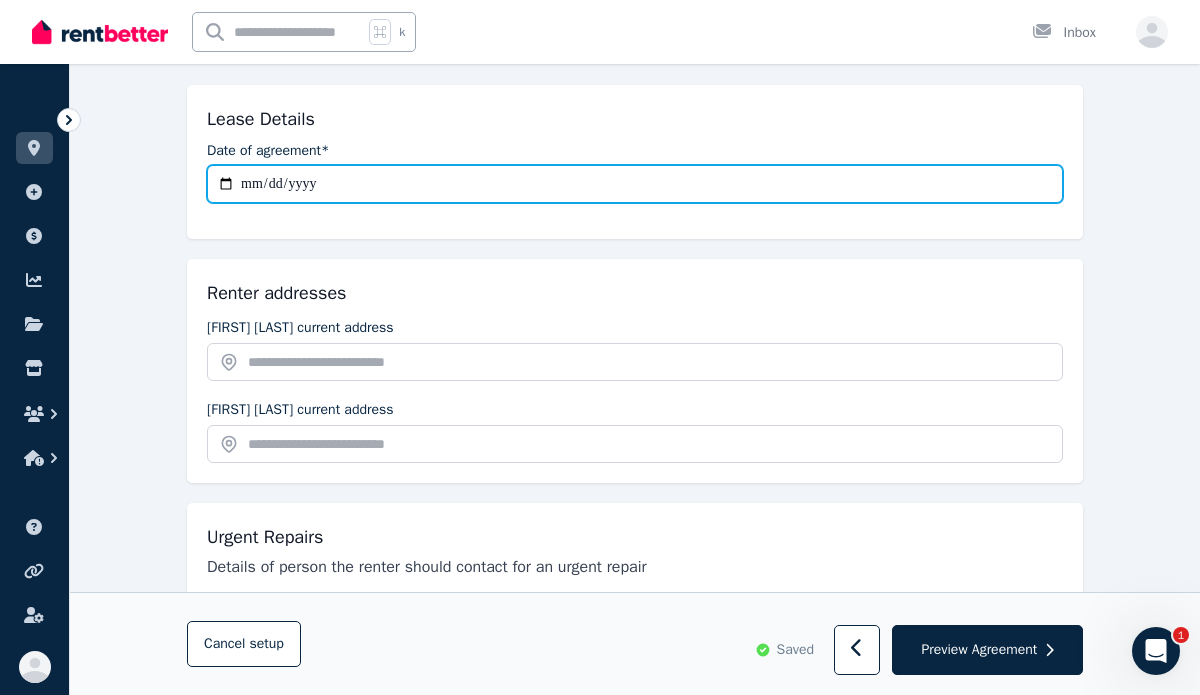 click on "**********" at bounding box center [635, 184] 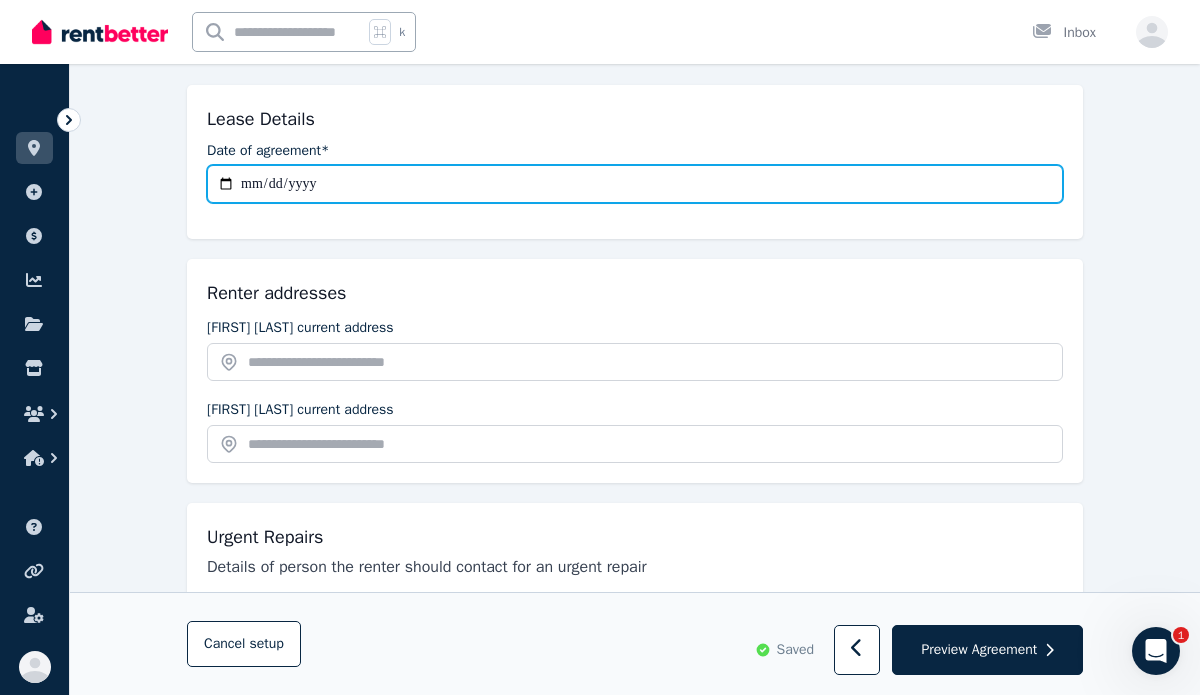 type on "**********" 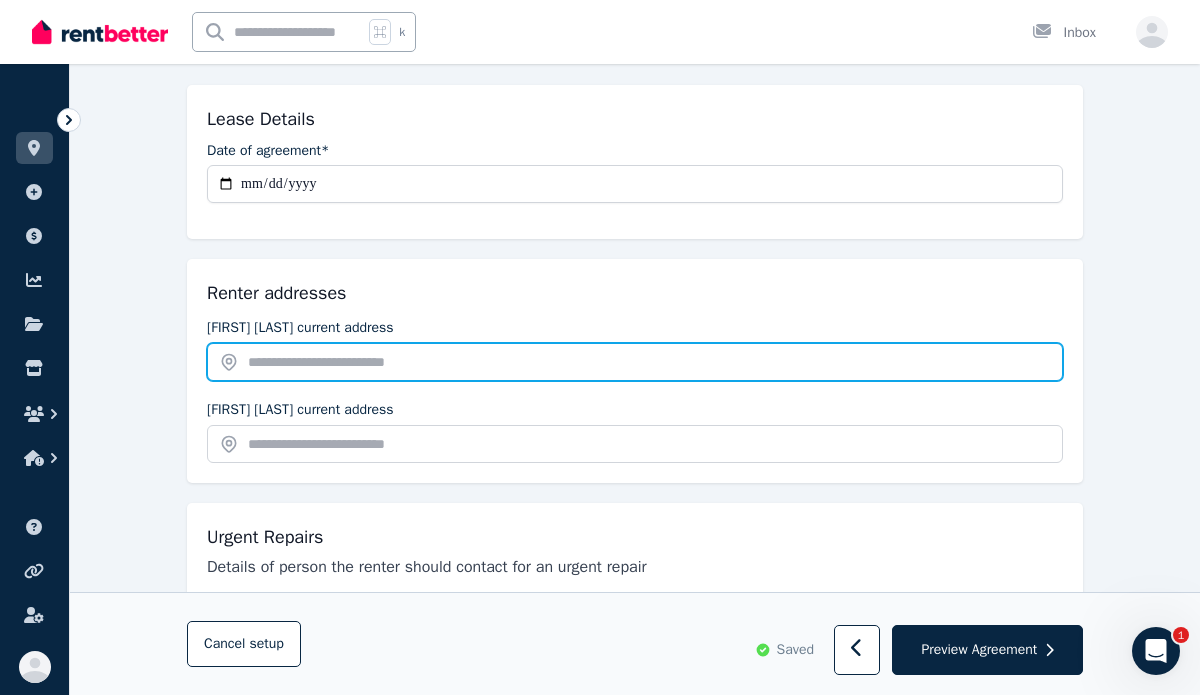 click at bounding box center [635, 362] 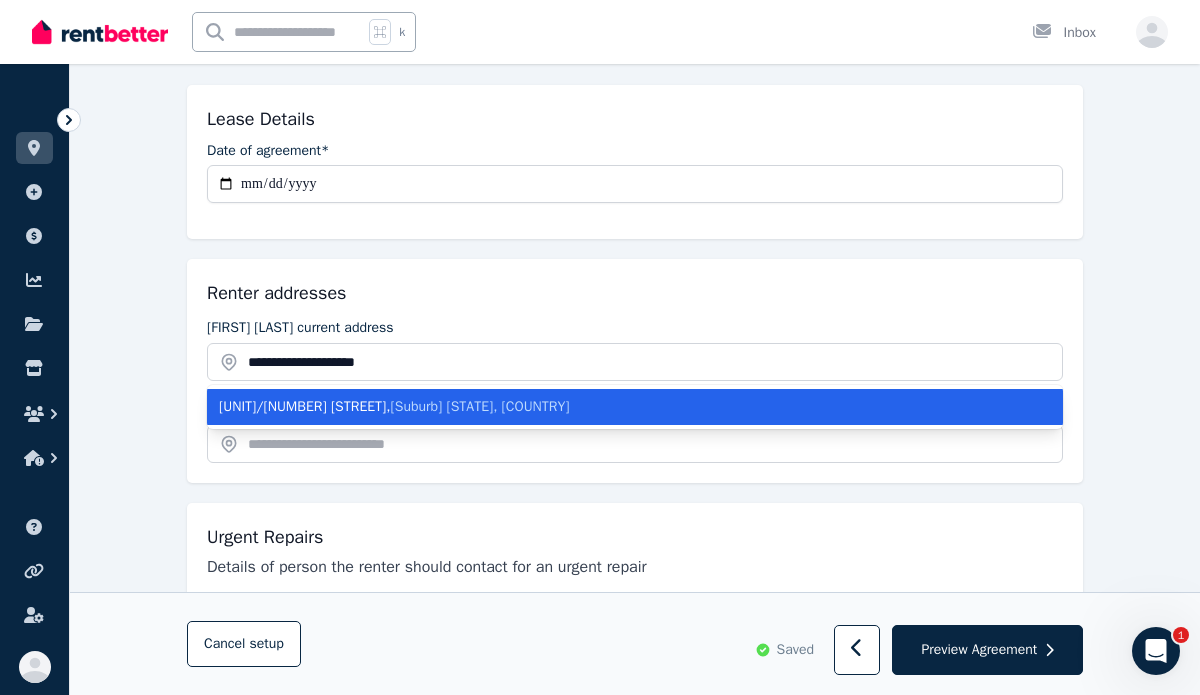 click on "[UNIT]/[NUMBER] [STREET] , [Suburb] [STATE], [COUNTRY]" at bounding box center [623, 407] 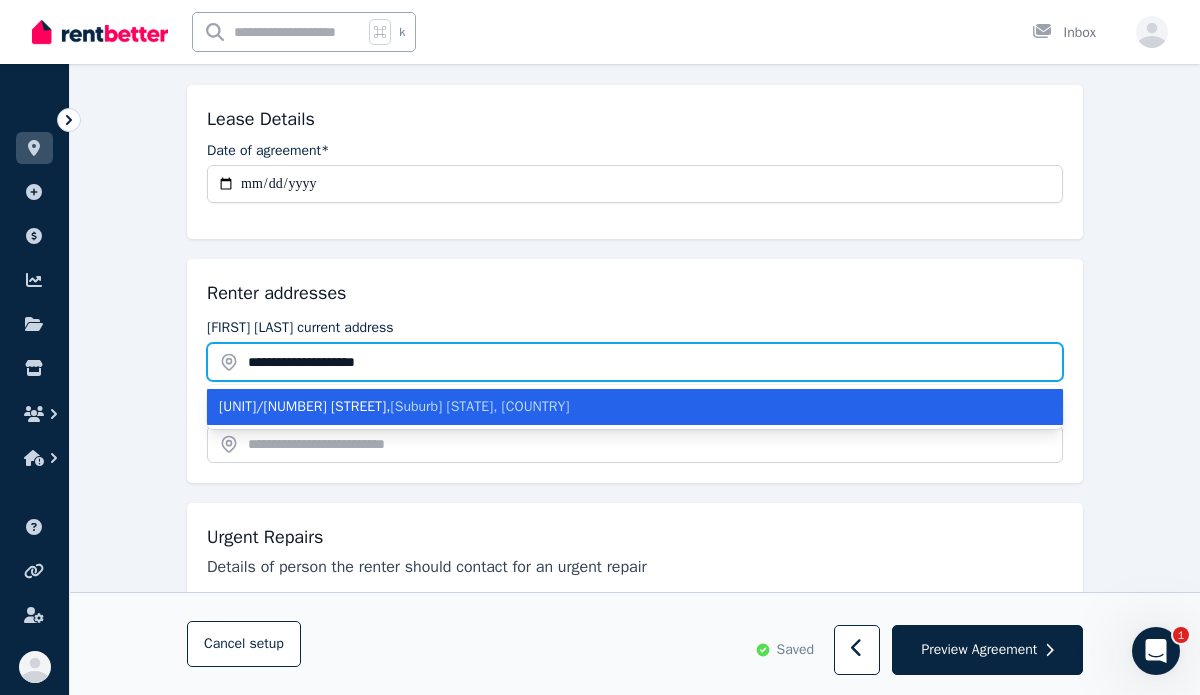 type on "**********" 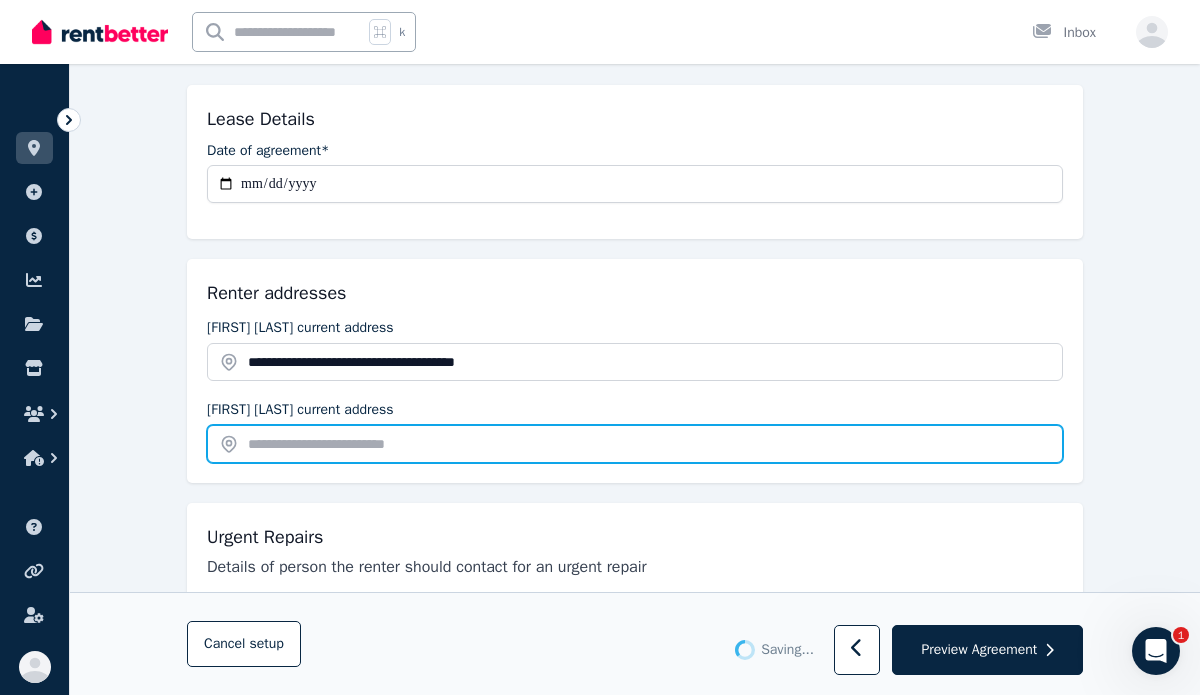 click at bounding box center (635, 444) 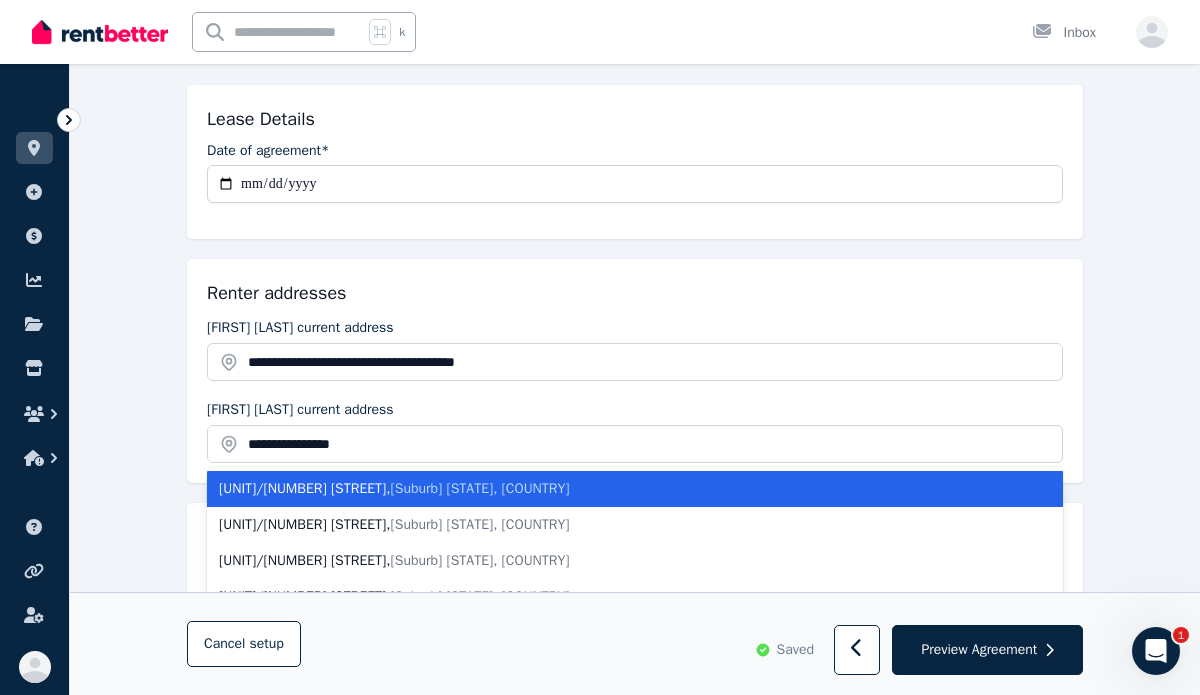click on "[UNIT]/[NUMBER] [STREET] , [Suburb] [STATE], [COUNTRY]" at bounding box center (623, 489) 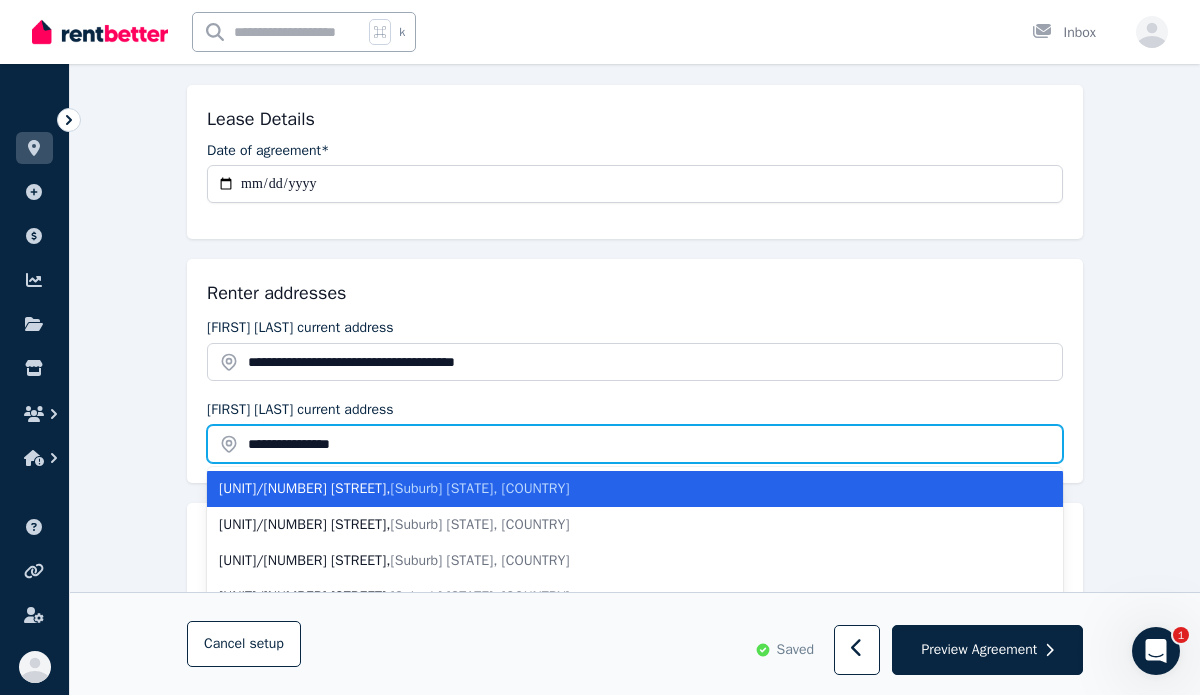 type on "**********" 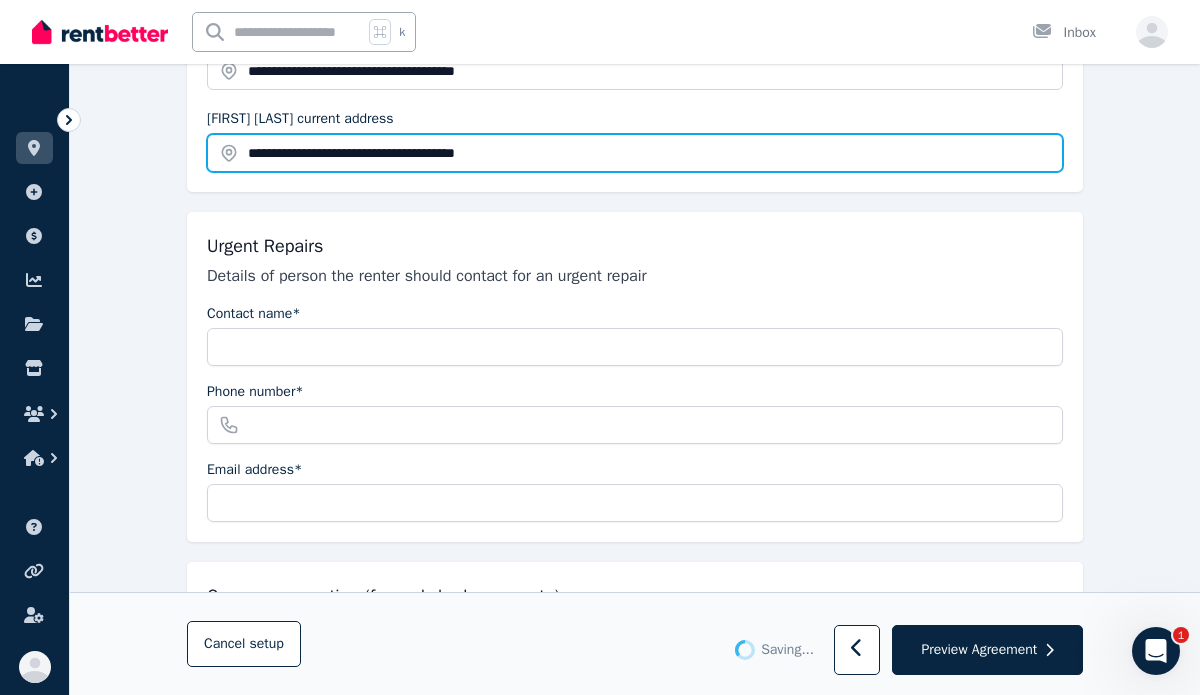 scroll, scrollTop: 596, scrollLeft: 0, axis: vertical 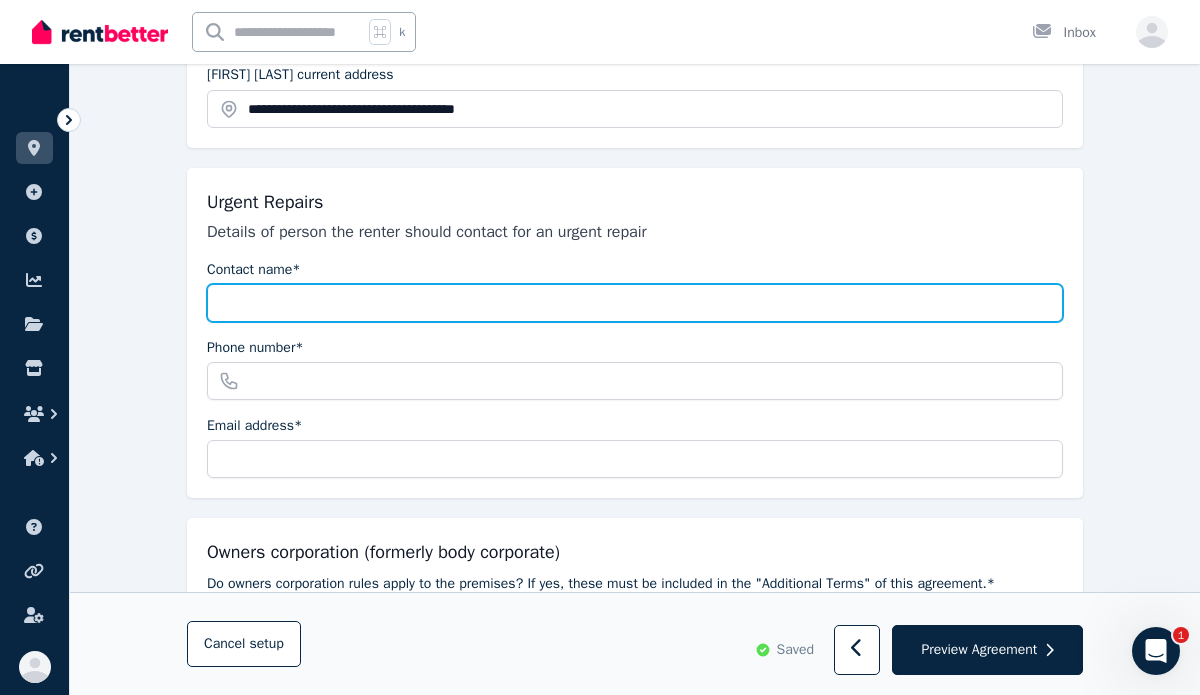 click on "Contact name*" at bounding box center (635, 303) 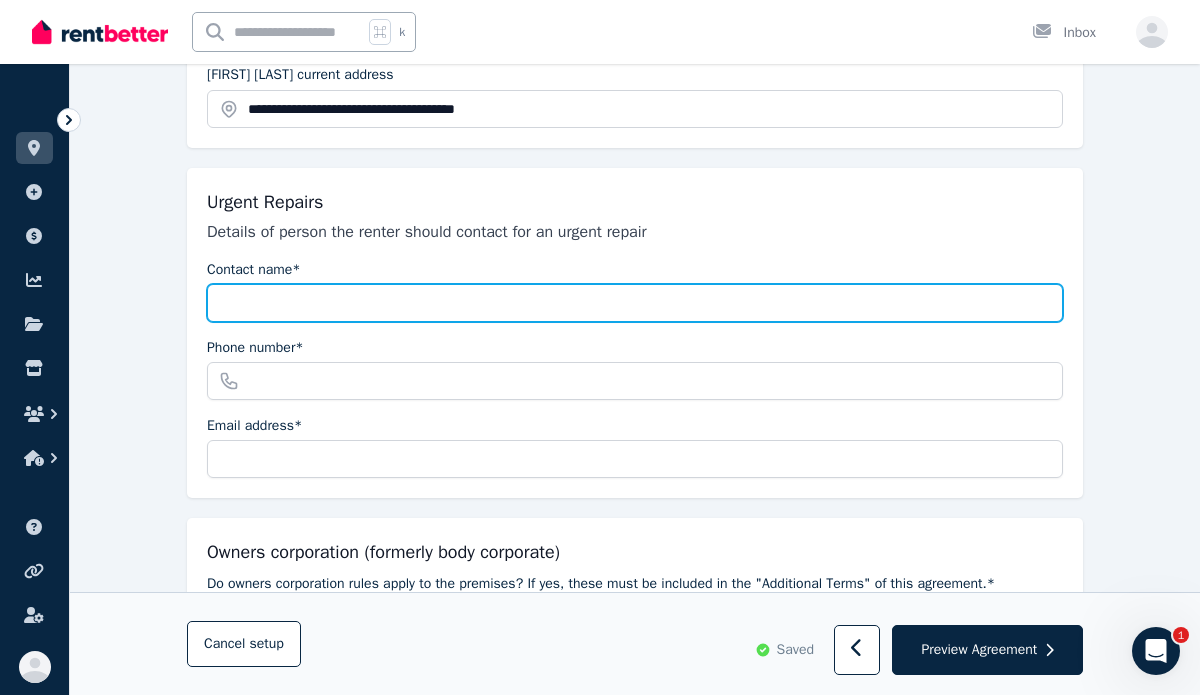 type on "**********" 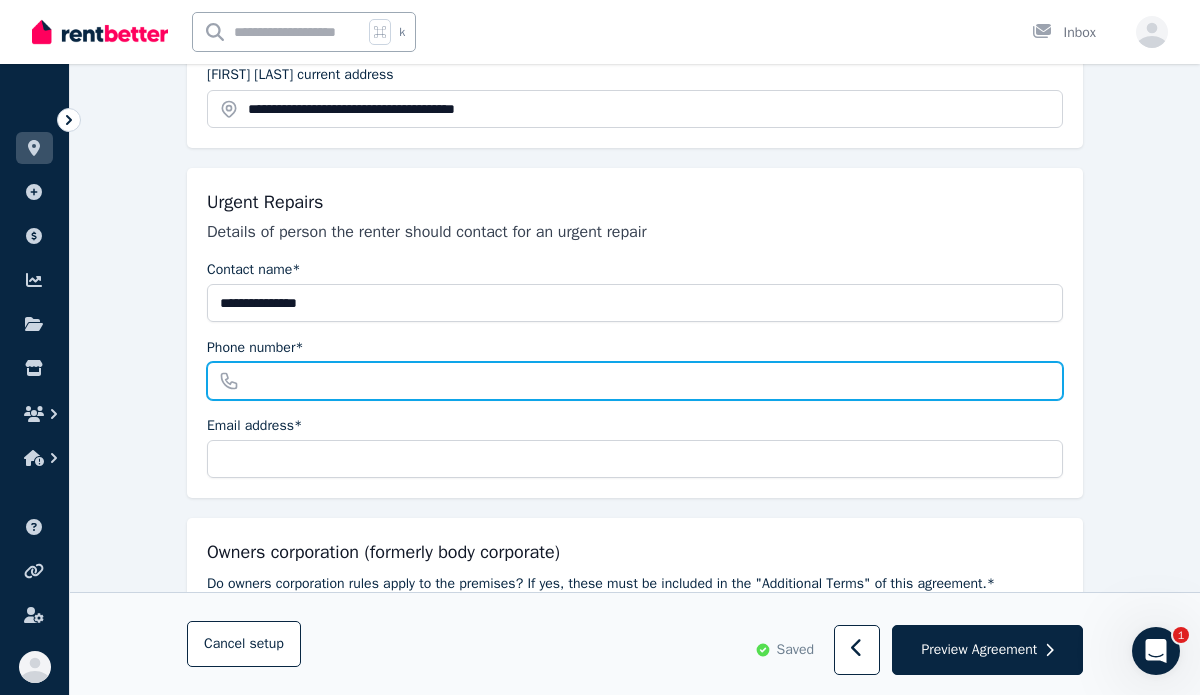type on "**********" 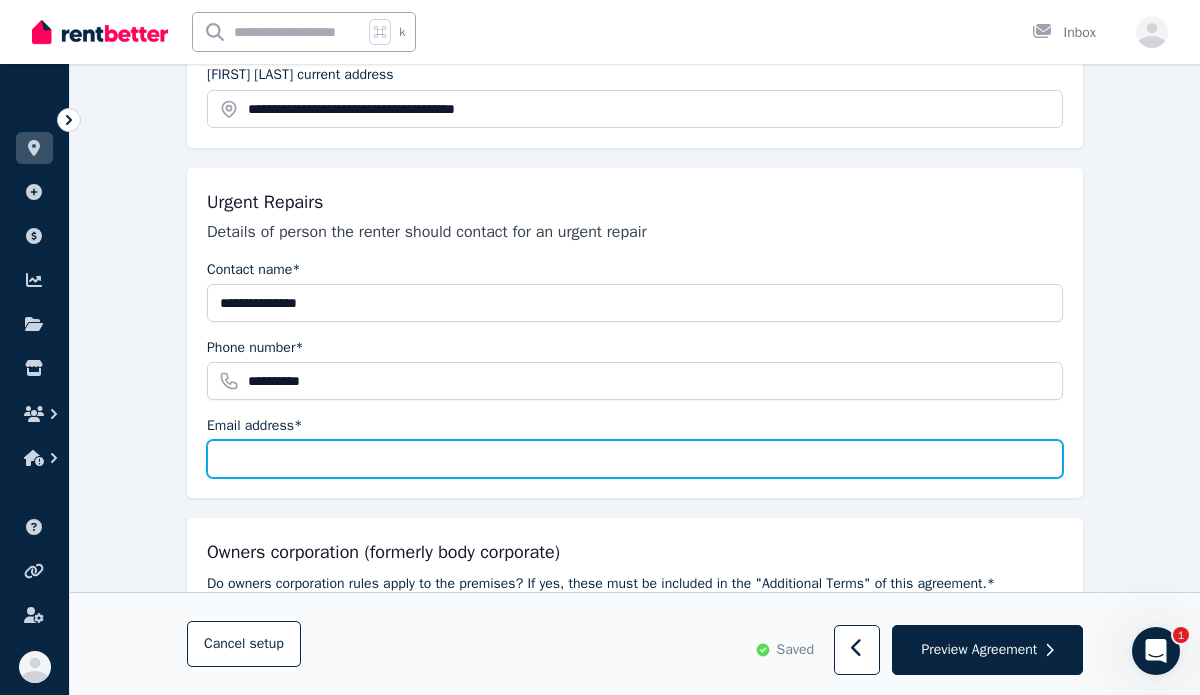 type on "**********" 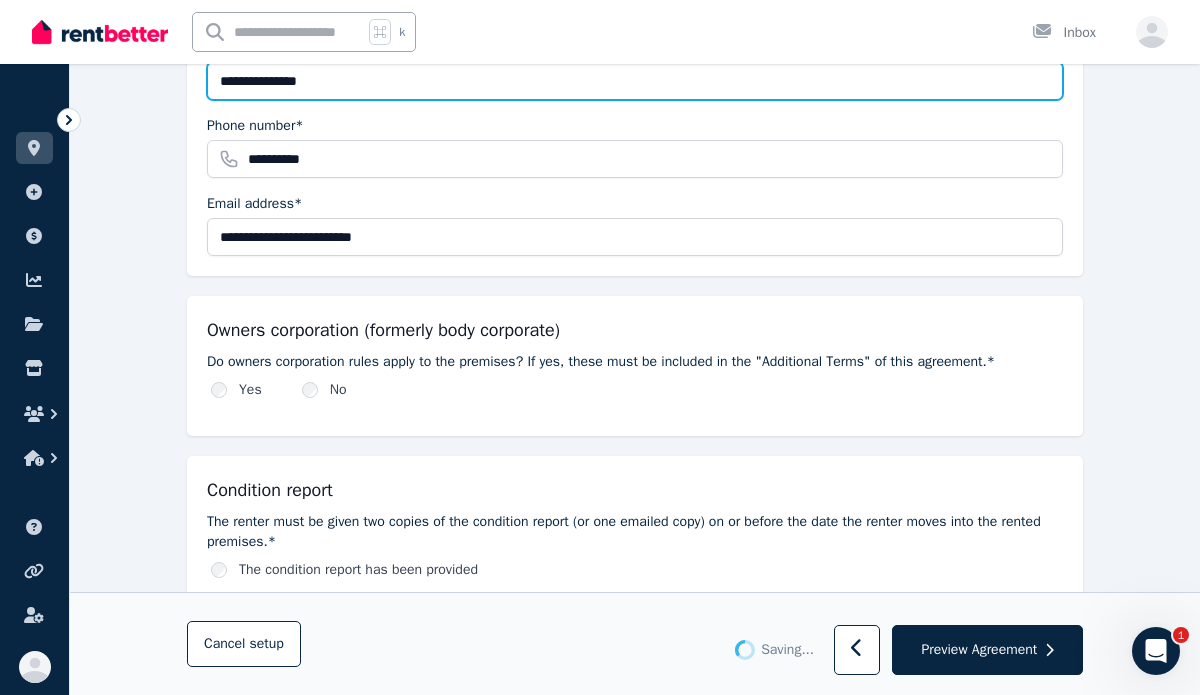 scroll, scrollTop: 821, scrollLeft: 0, axis: vertical 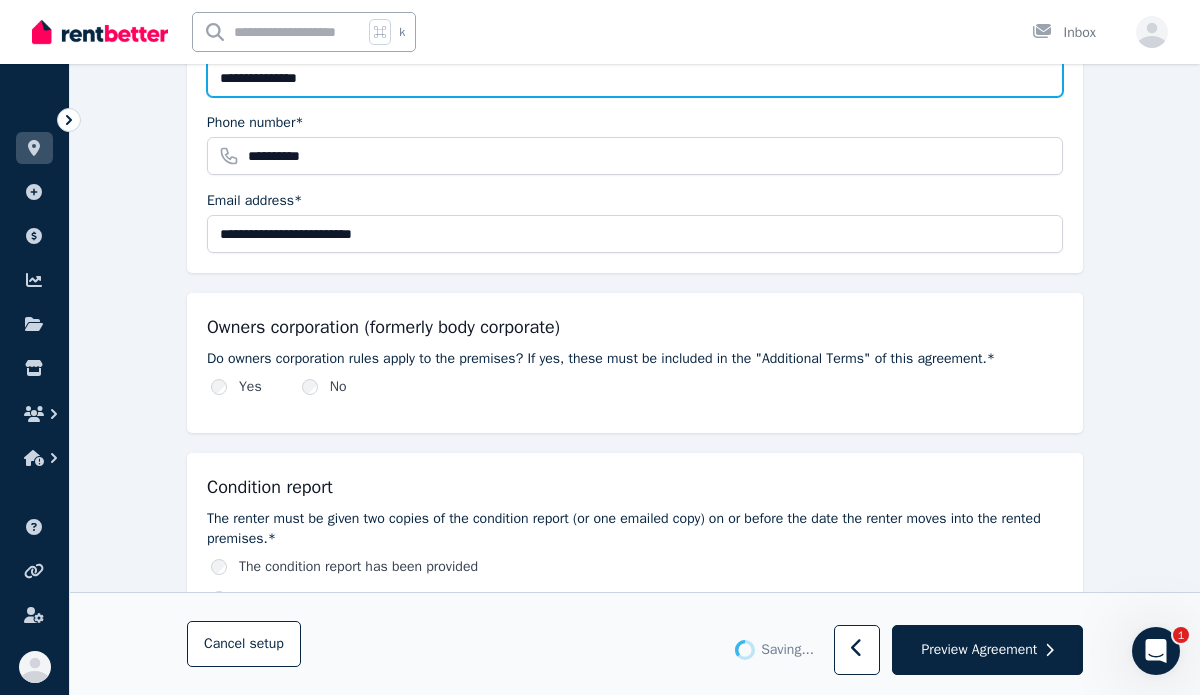 type 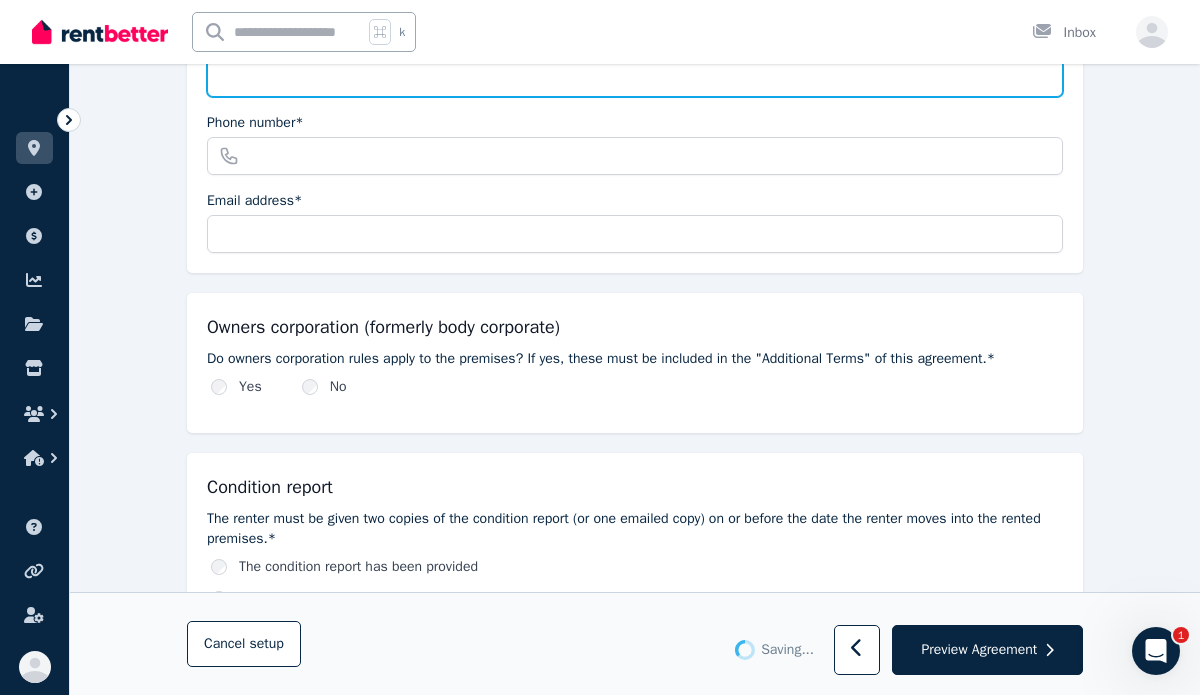type on "**********" 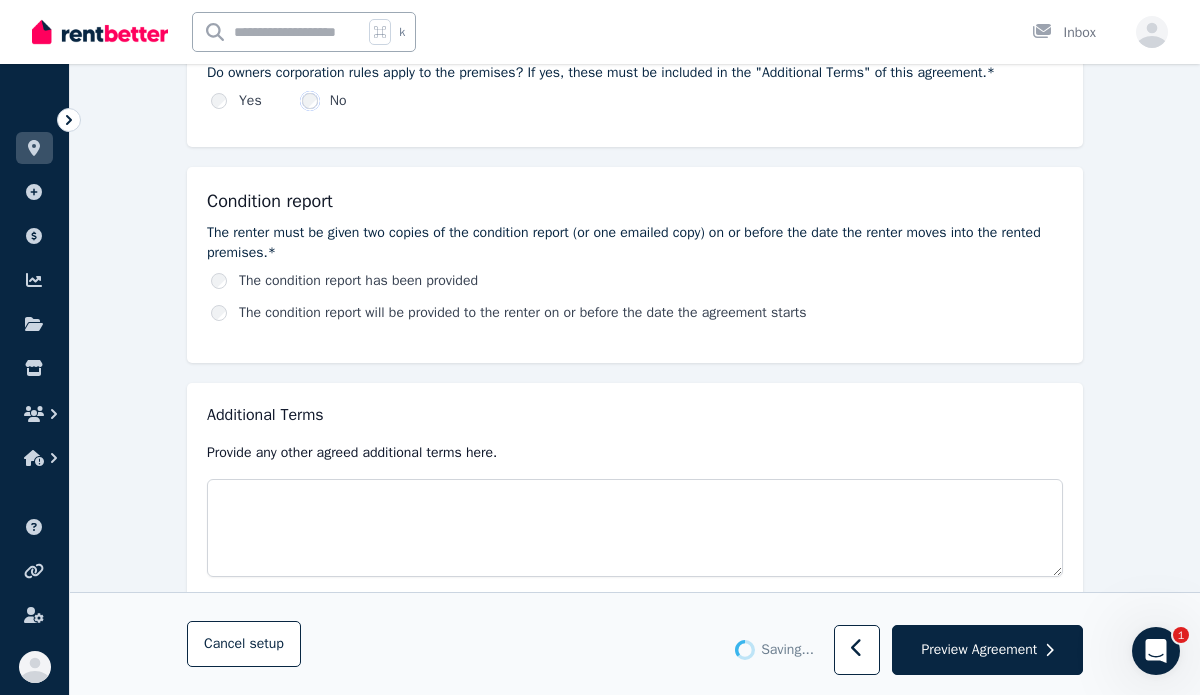 scroll, scrollTop: 1119, scrollLeft: 0, axis: vertical 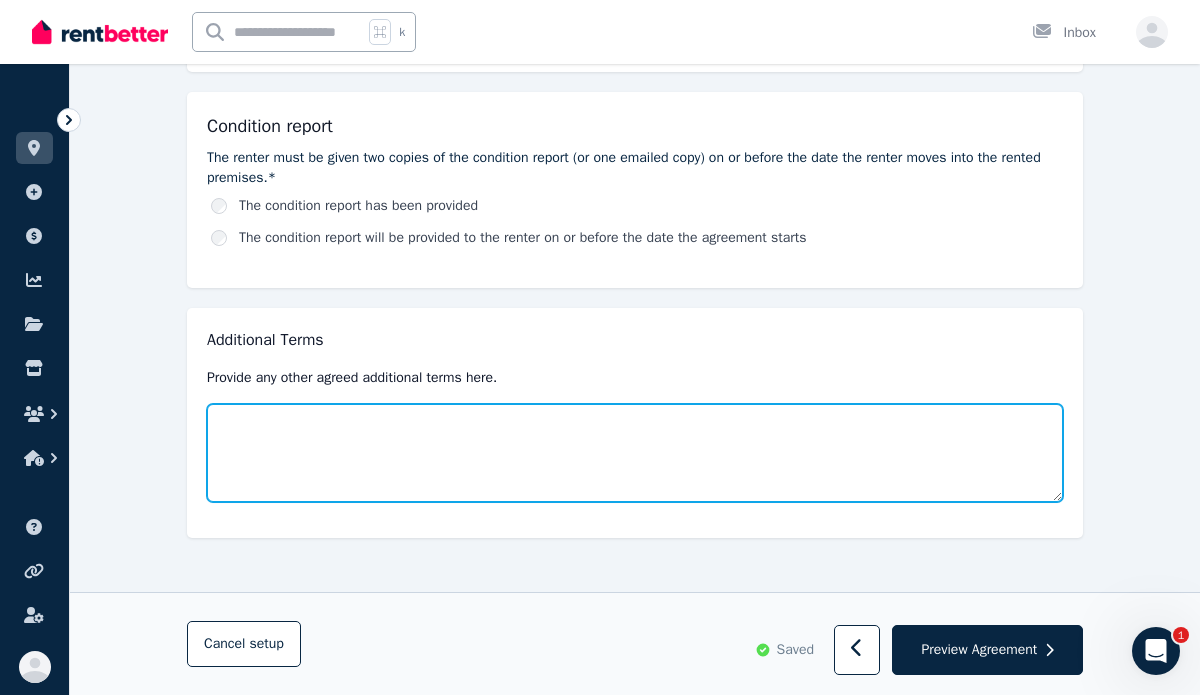 click at bounding box center (635, 453) 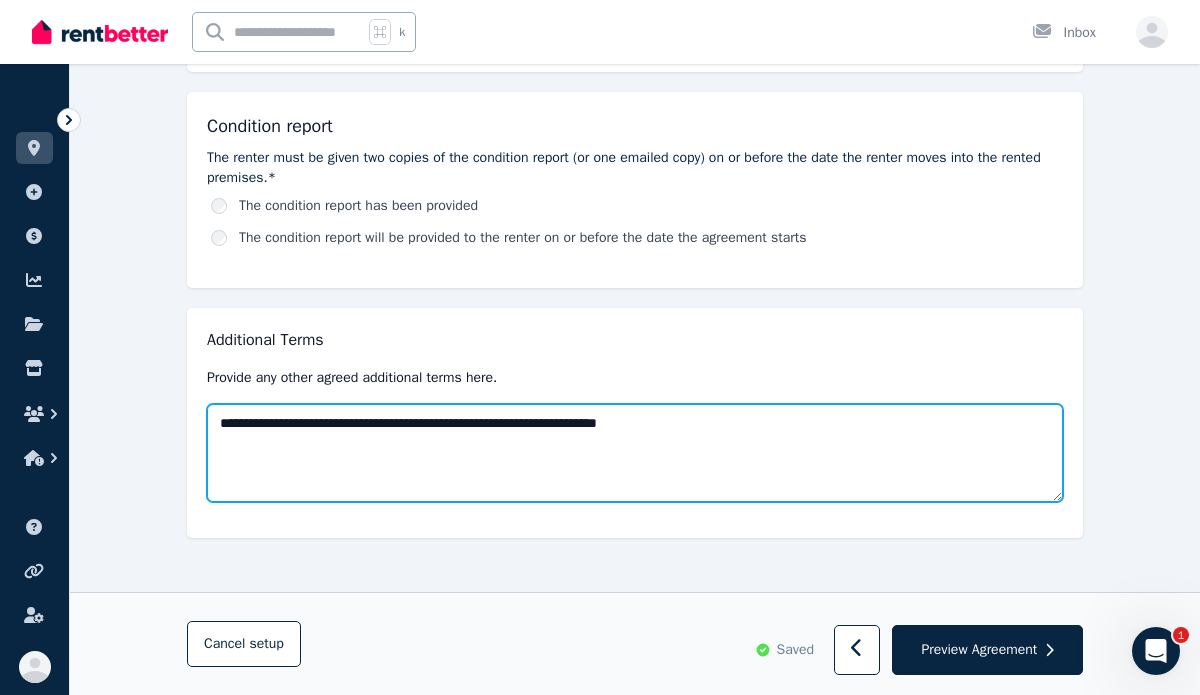 click on "**********" at bounding box center [635, 453] 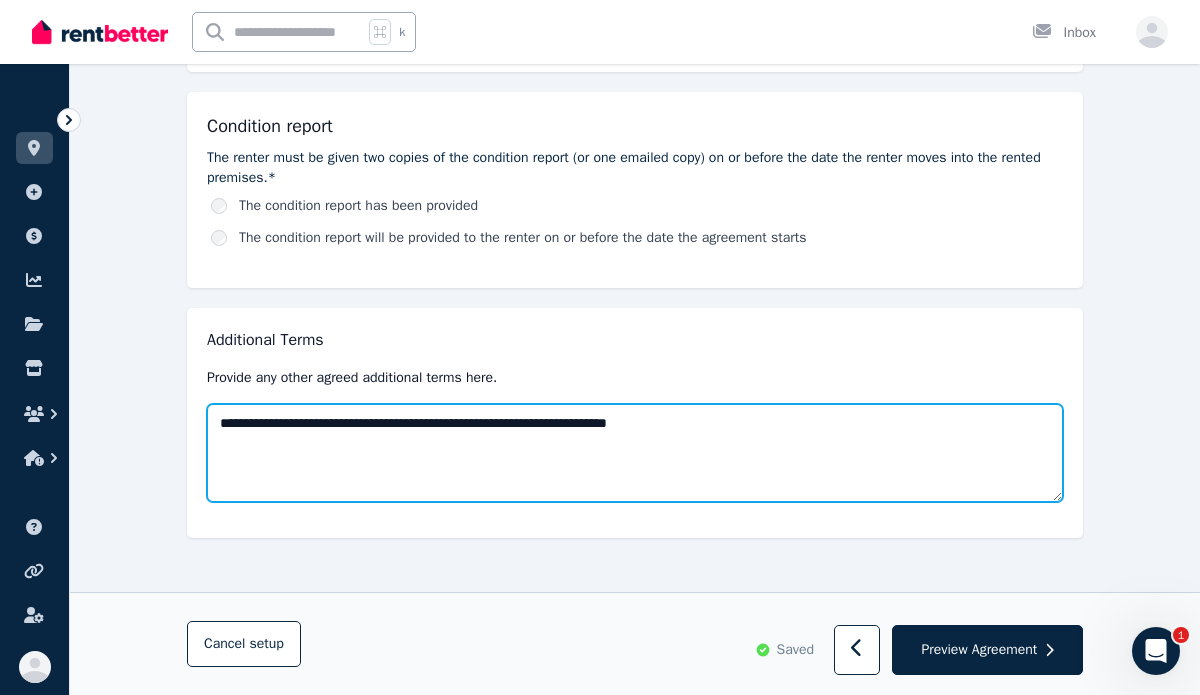 click on "**********" at bounding box center [635, 453] 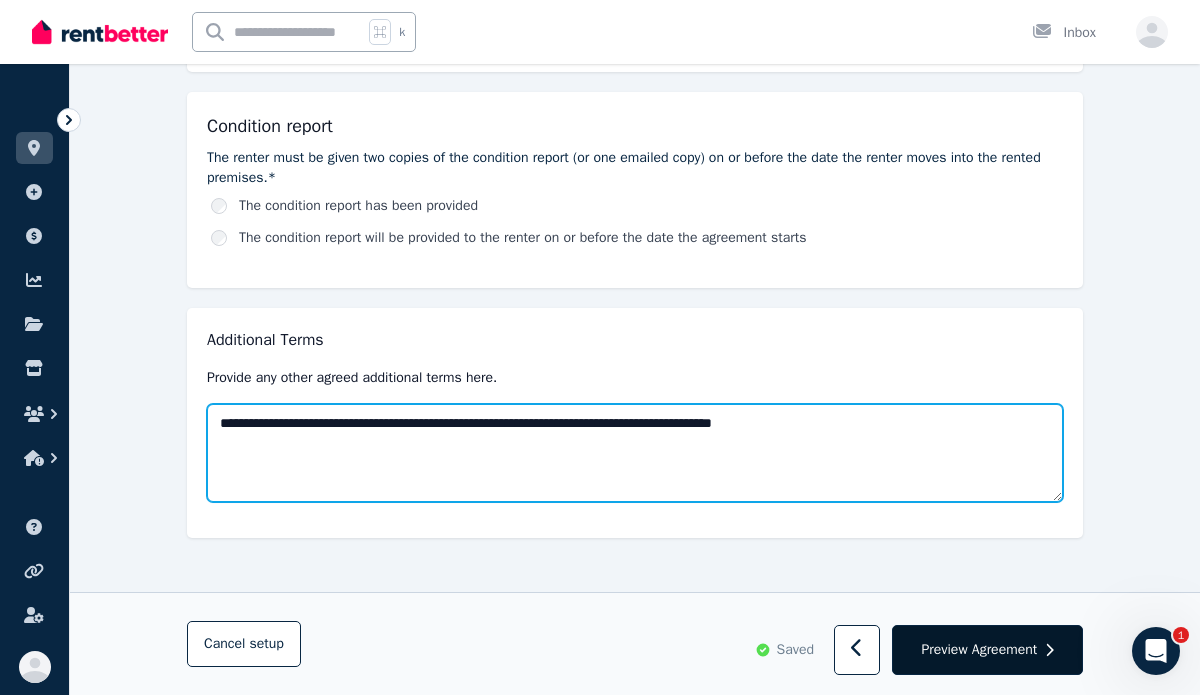 type on "**********" 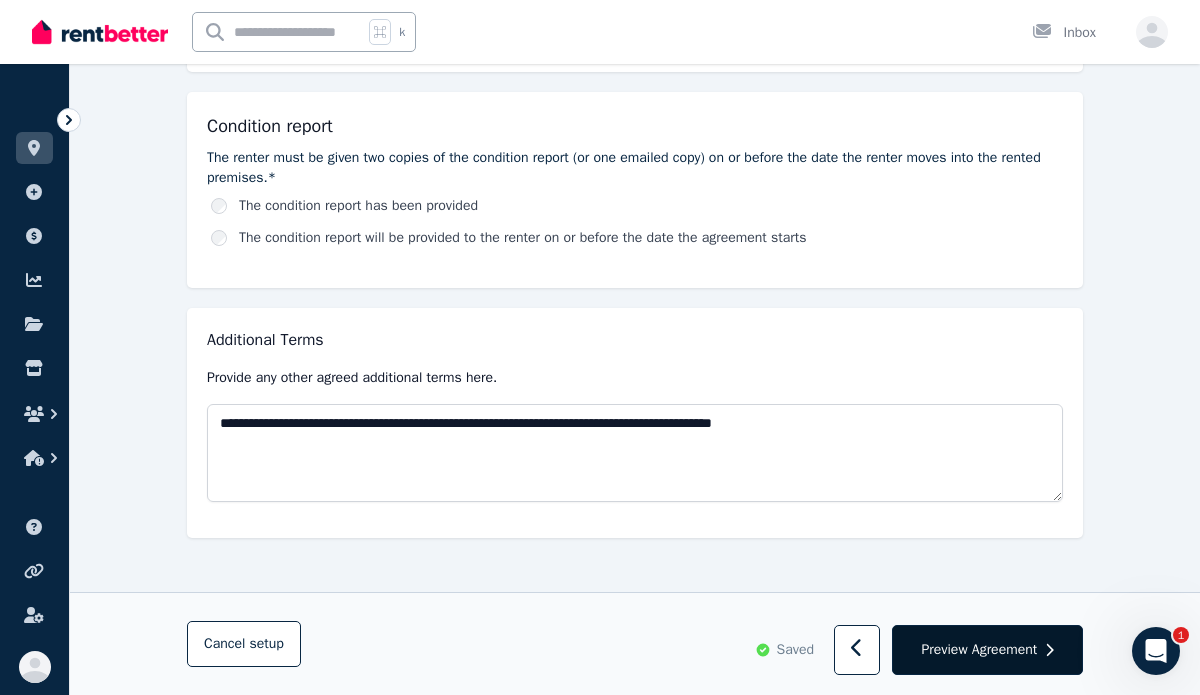 click on "Preview Agreement" at bounding box center (979, 650) 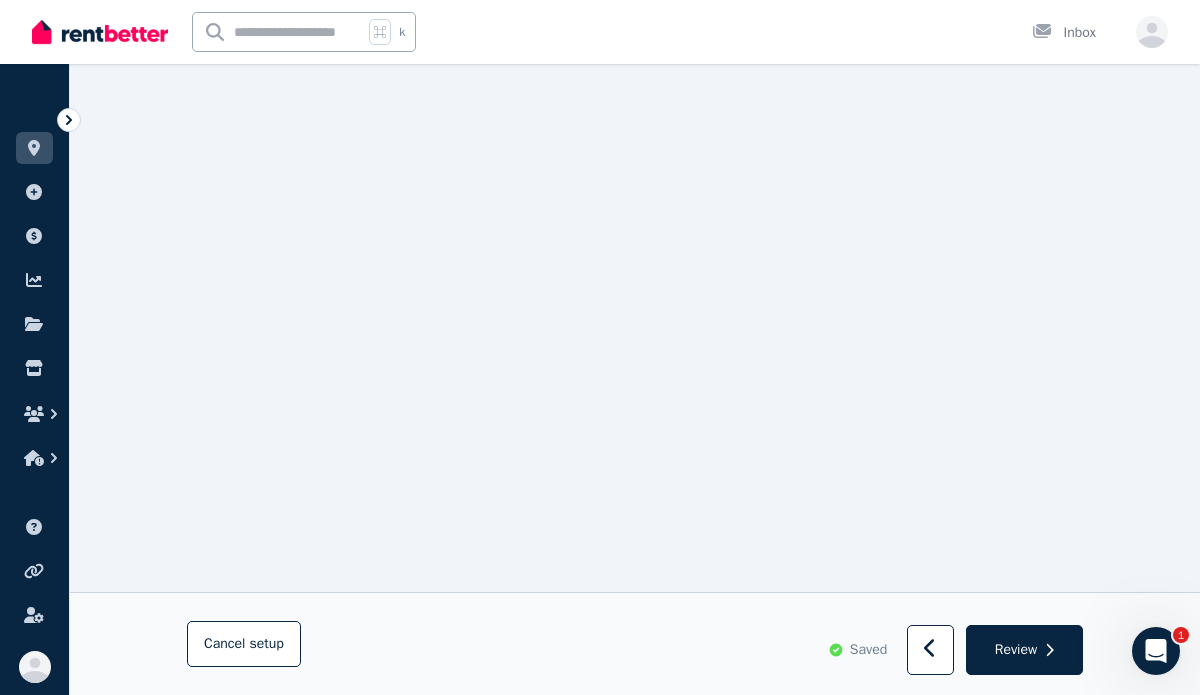 scroll, scrollTop: 13235, scrollLeft: 0, axis: vertical 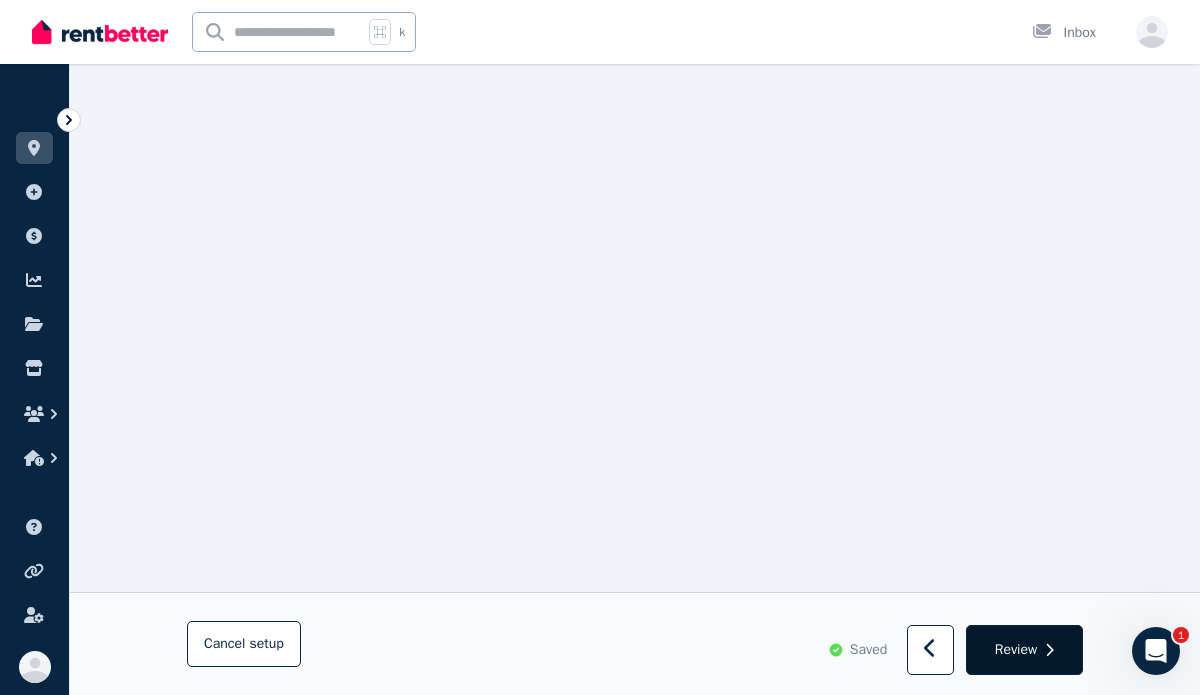 click on "Review" at bounding box center (1016, 650) 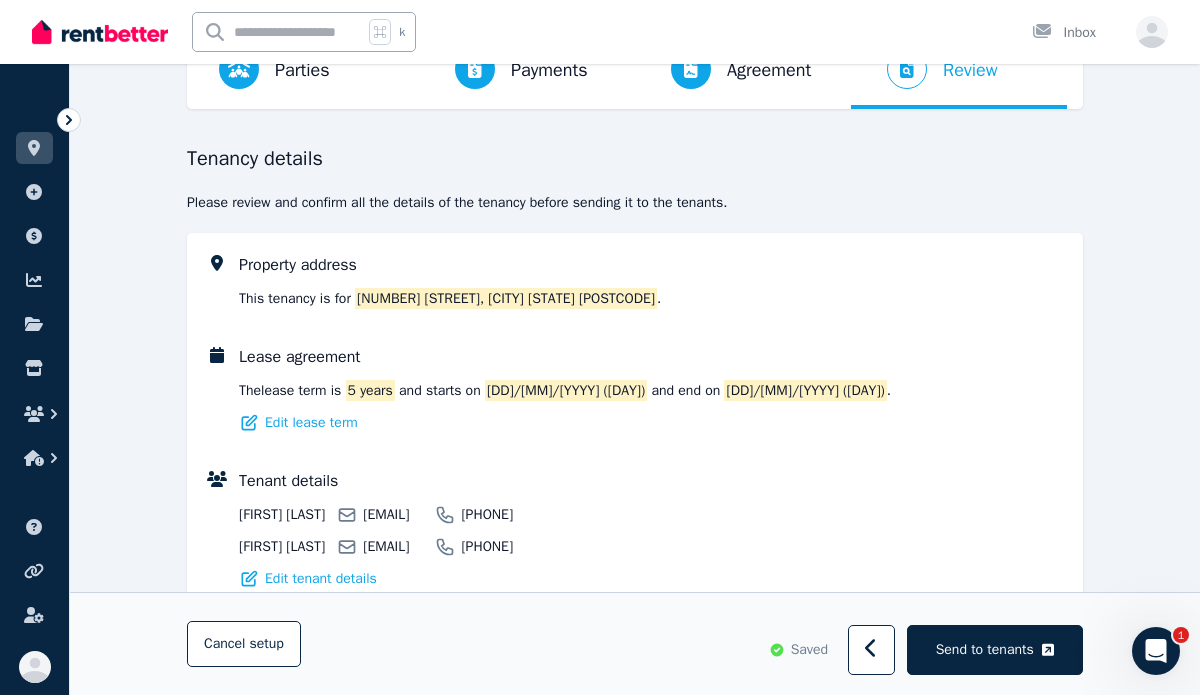 scroll, scrollTop: 140, scrollLeft: 0, axis: vertical 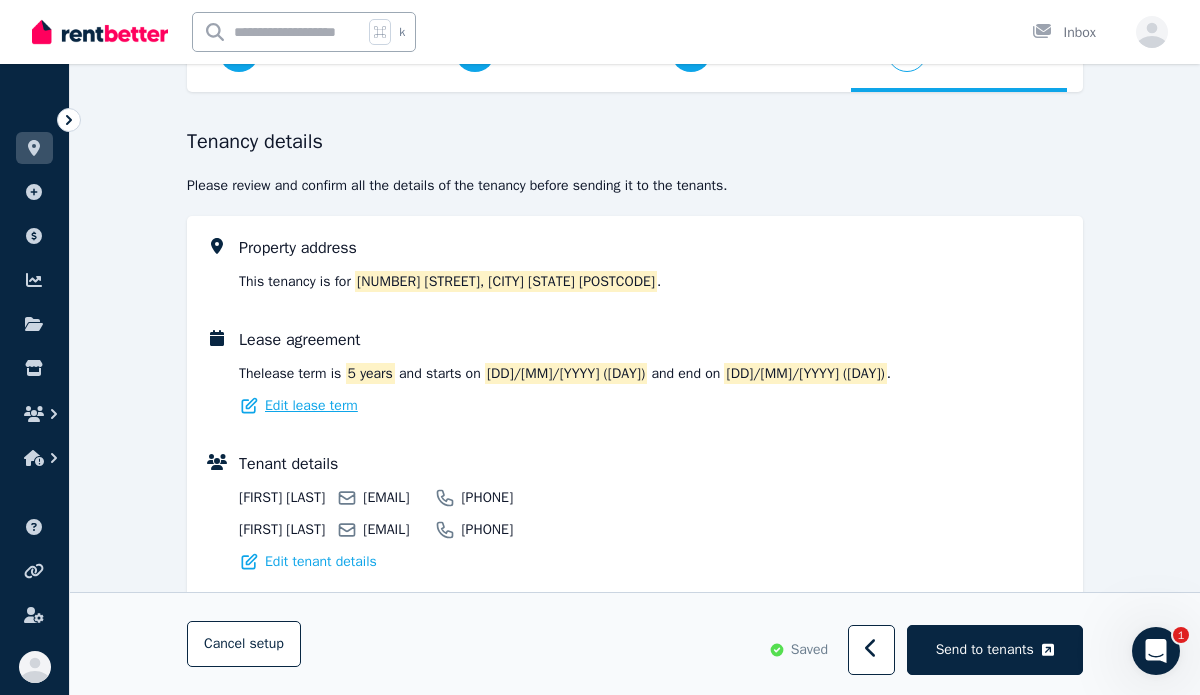 click on "Edit lease term" at bounding box center [311, 406] 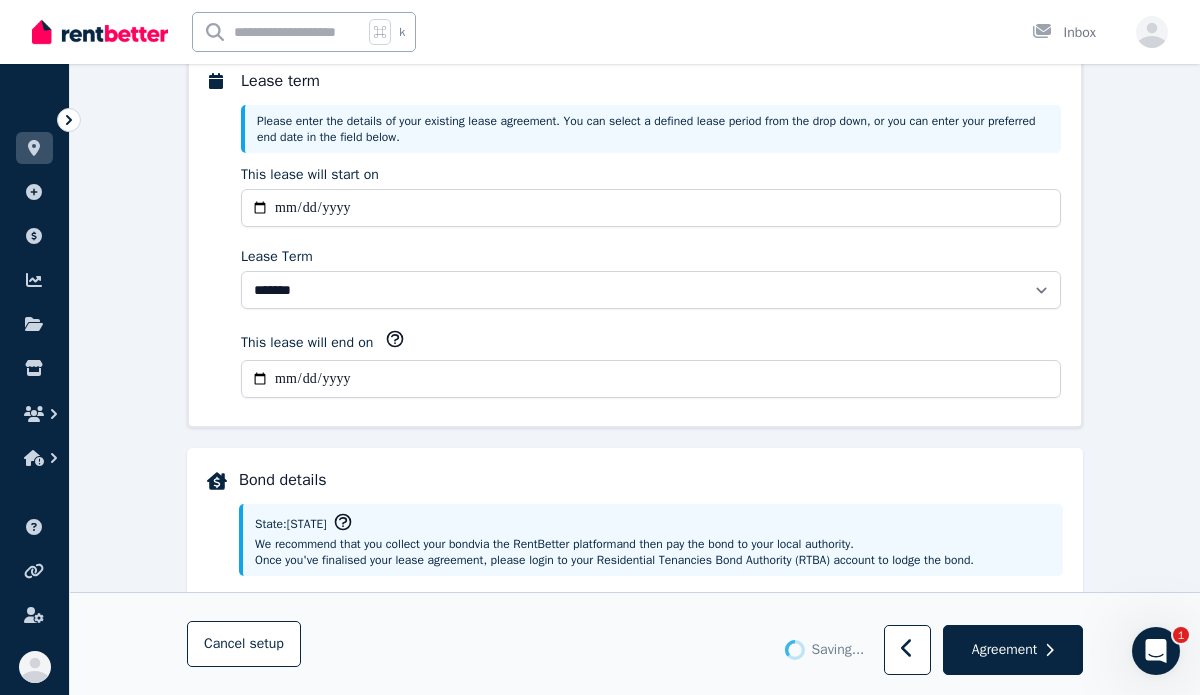 scroll, scrollTop: 624, scrollLeft: 0, axis: vertical 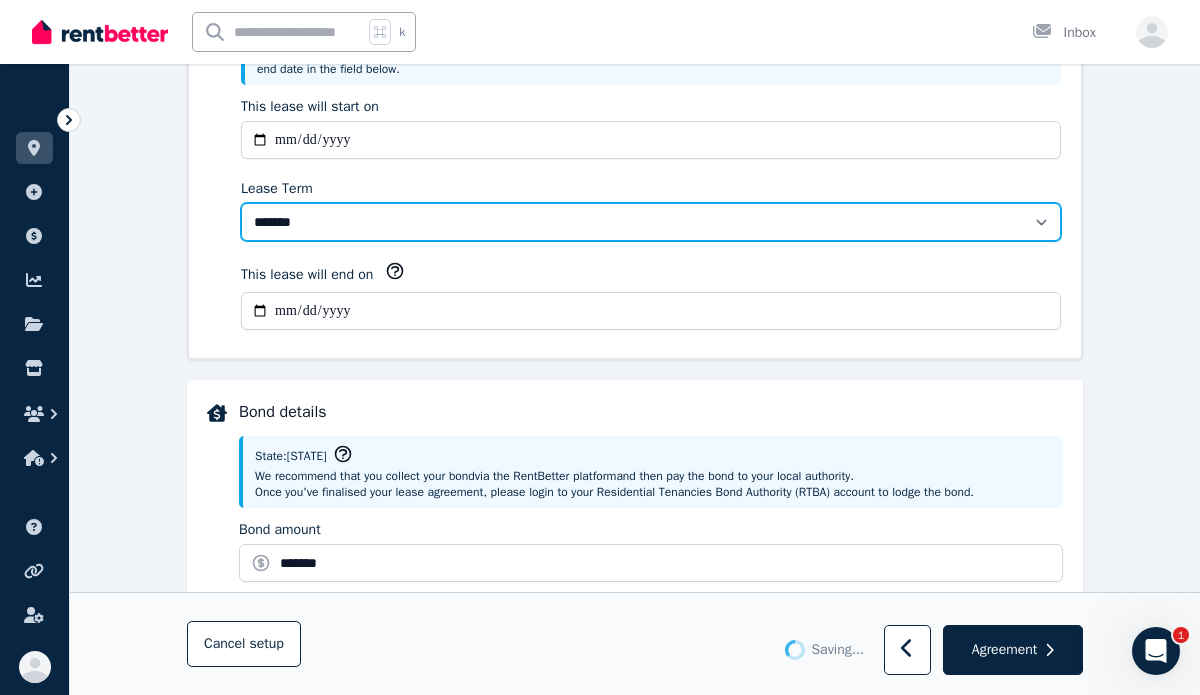 click on "******** ******** ********* ******* ******* ******* ******* ***** ********" at bounding box center [651, 222] 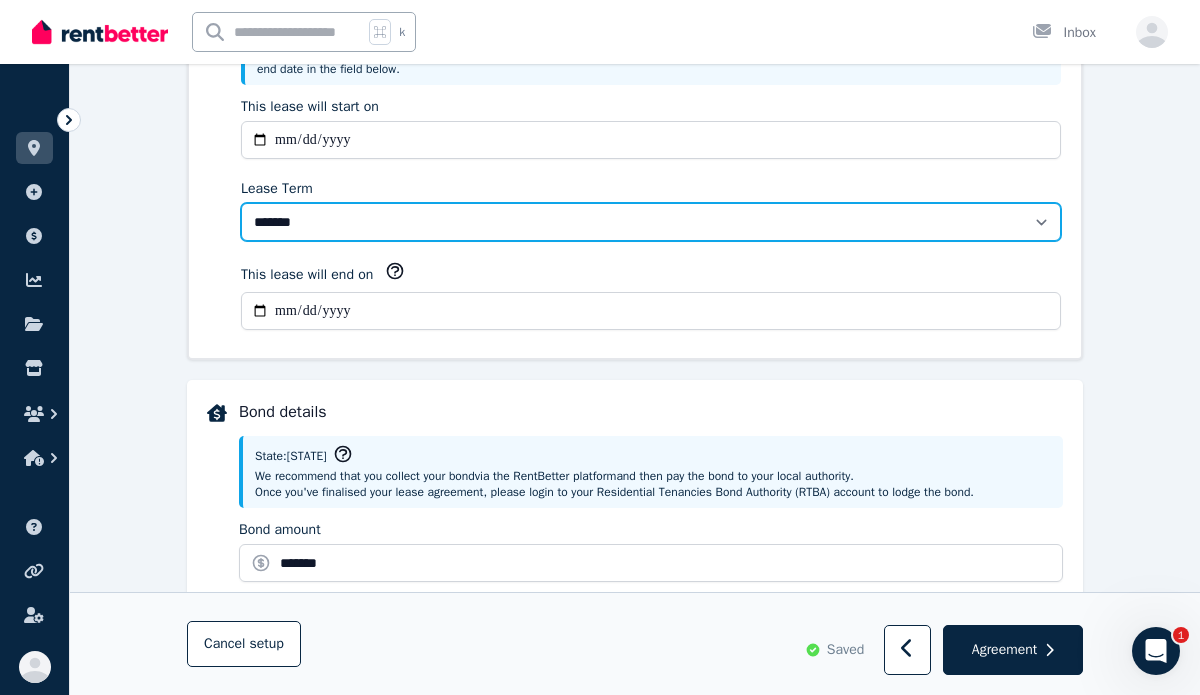 select on "**********" 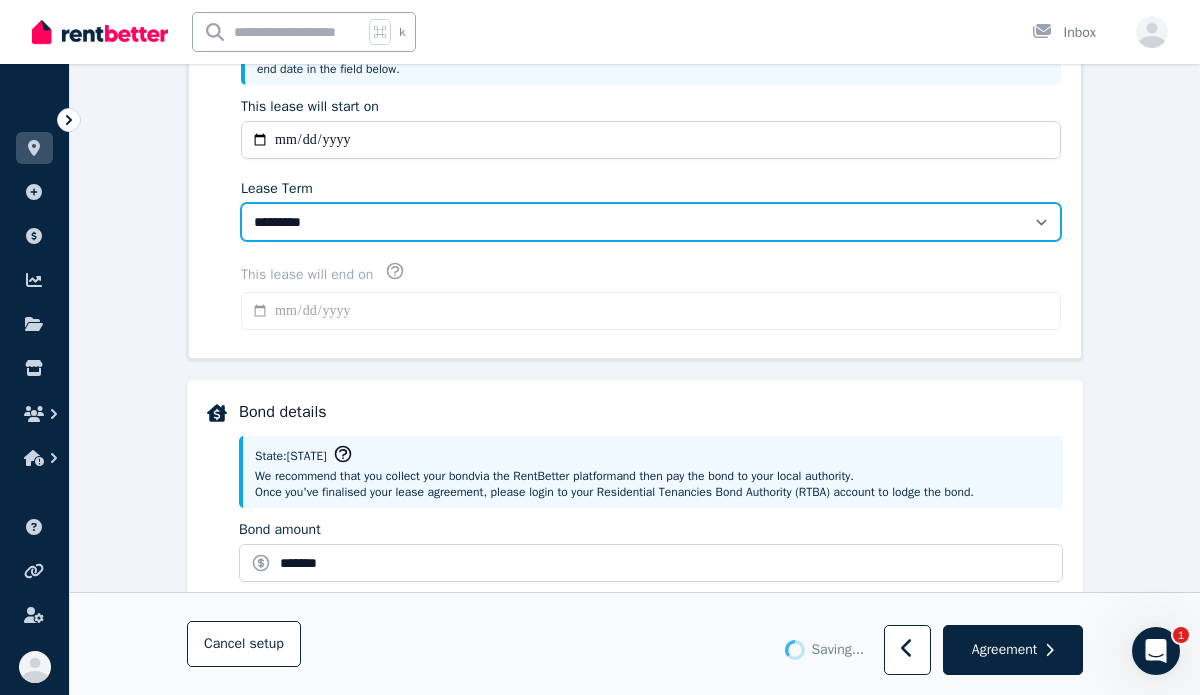 type on "**********" 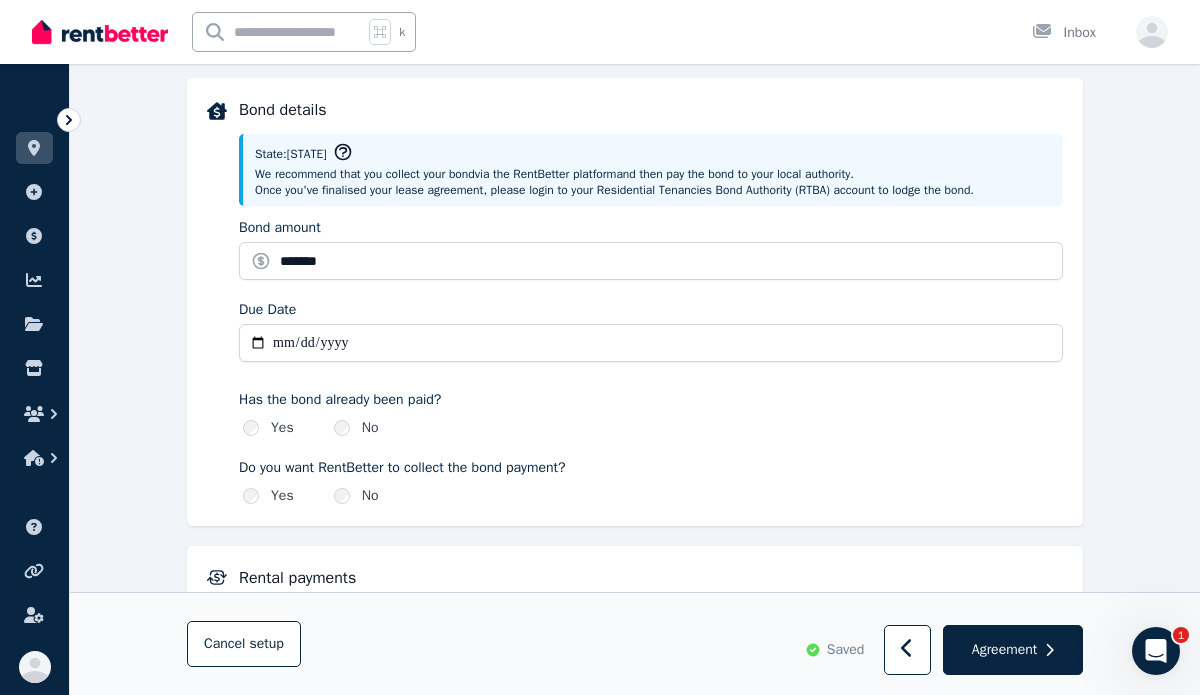 scroll, scrollTop: 929, scrollLeft: 0, axis: vertical 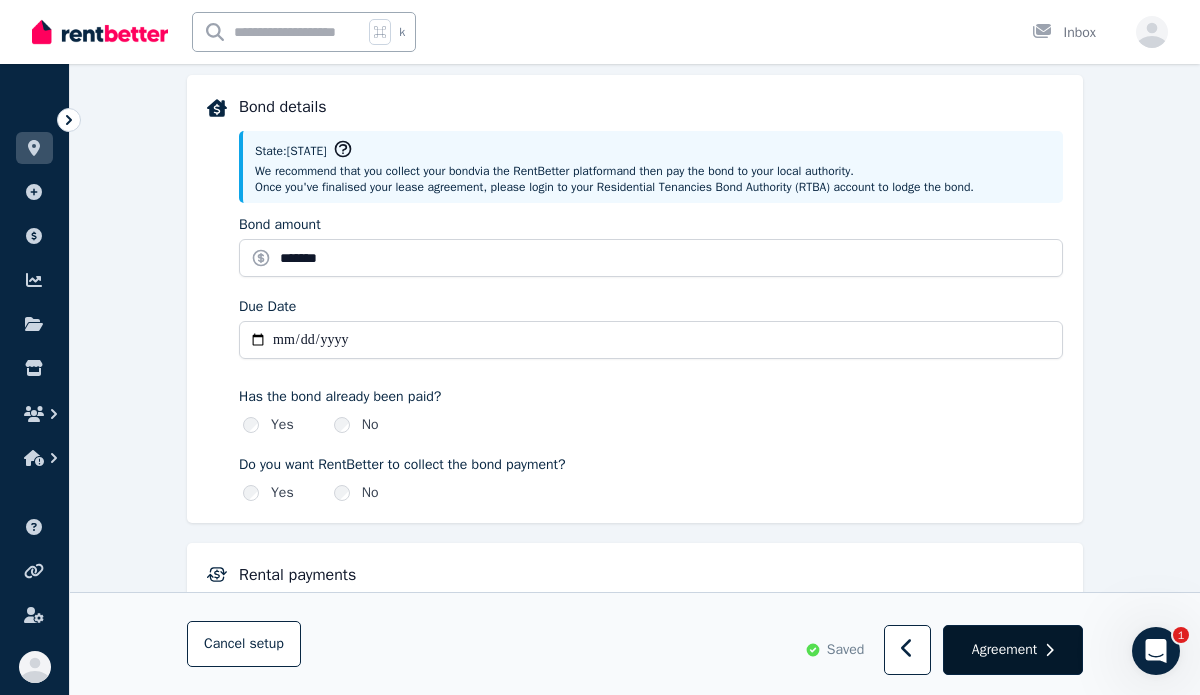 click on "Agreement" at bounding box center (1004, 650) 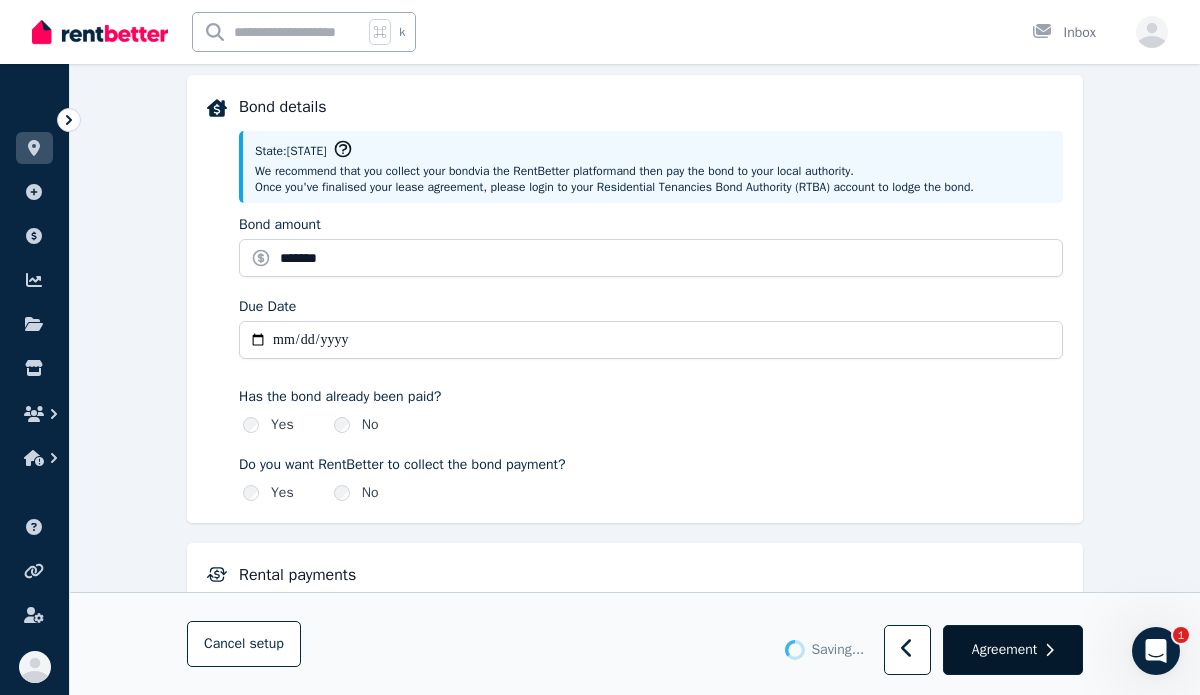 scroll, scrollTop: 0, scrollLeft: 0, axis: both 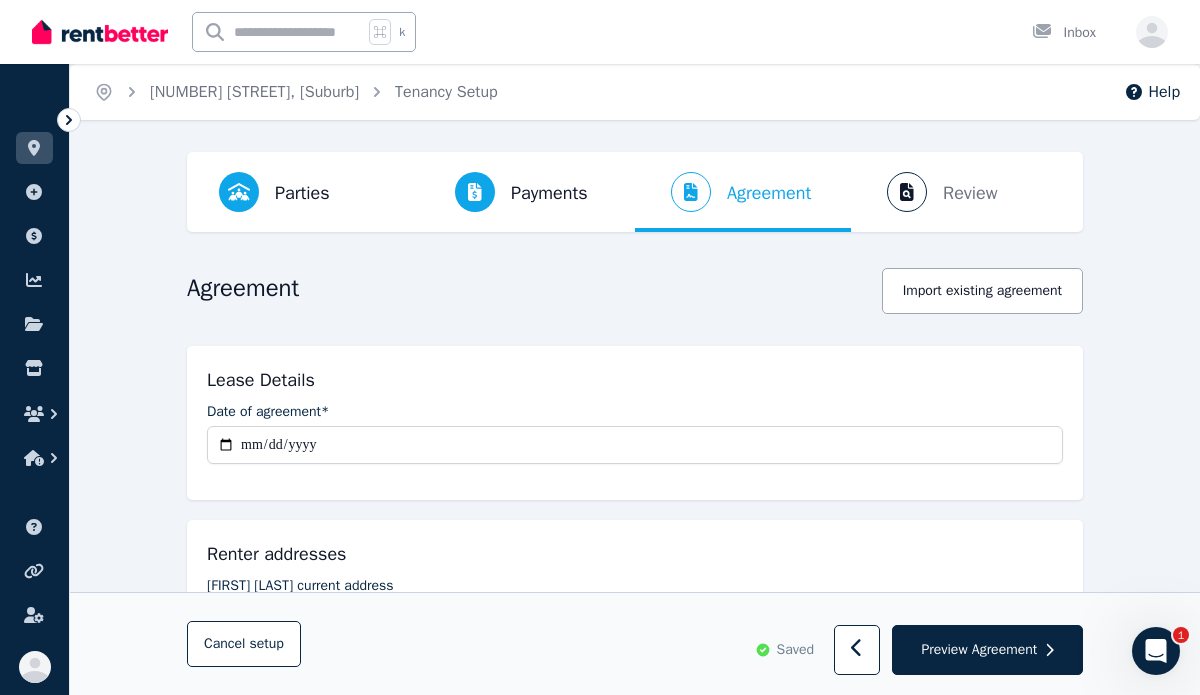 click on "Preview Agreement" at bounding box center (979, 650) 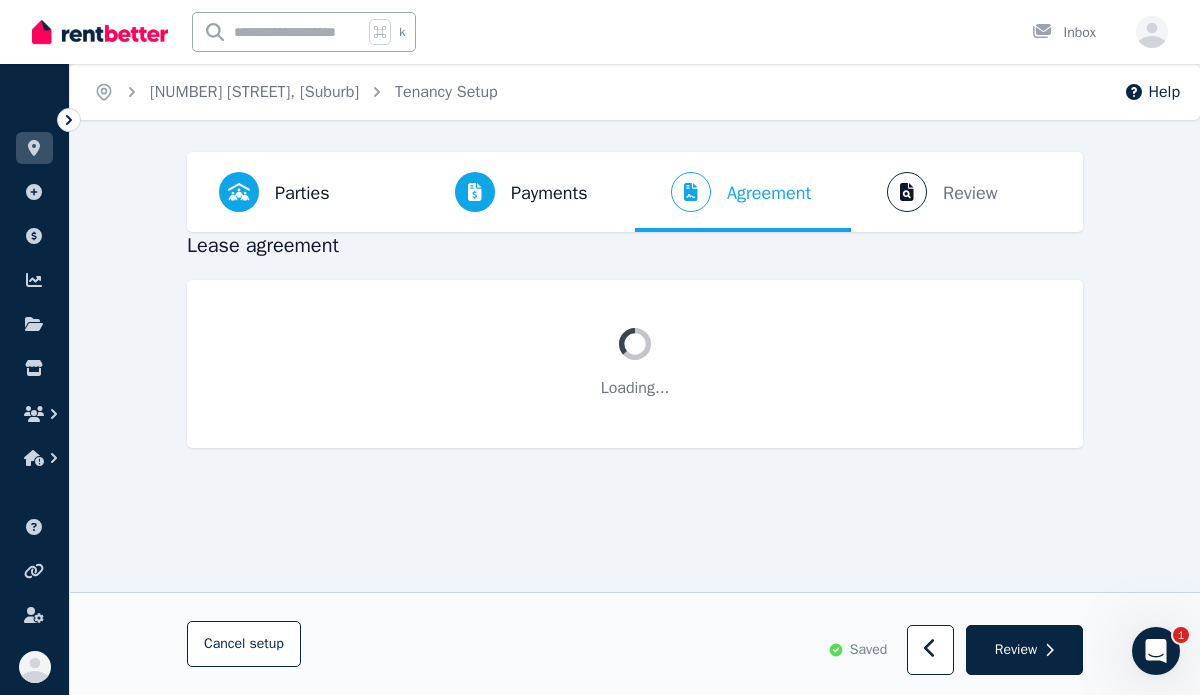 click on "Review" at bounding box center [1016, 650] 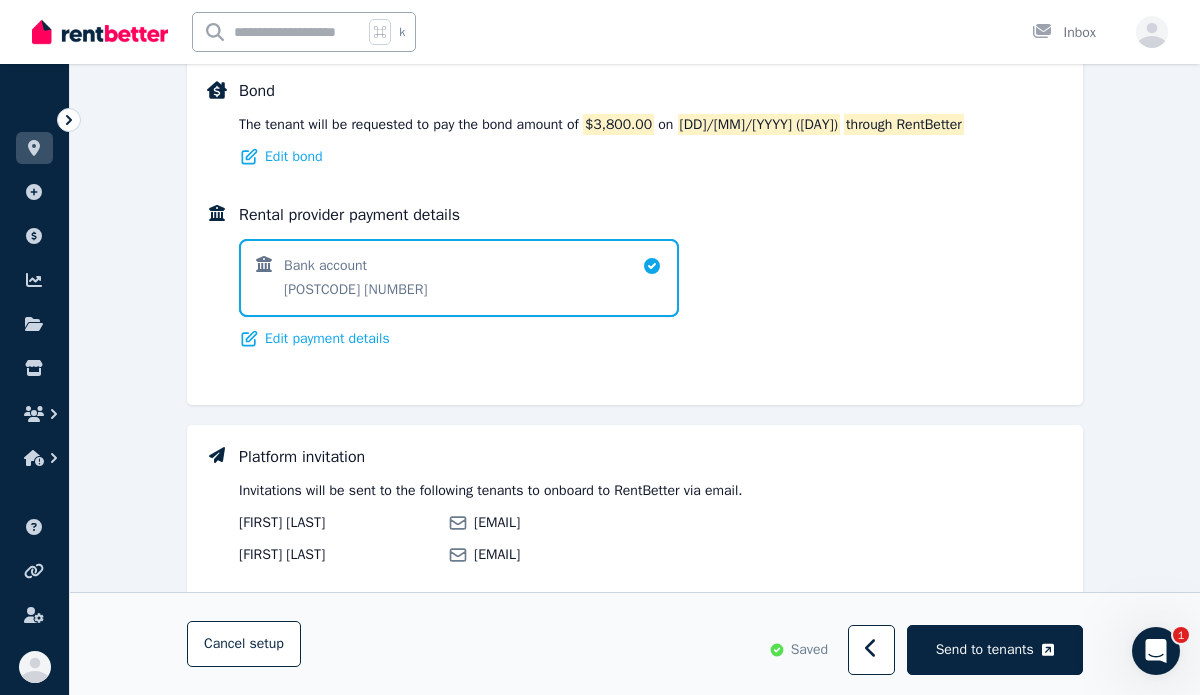 scroll, scrollTop: 1459, scrollLeft: 0, axis: vertical 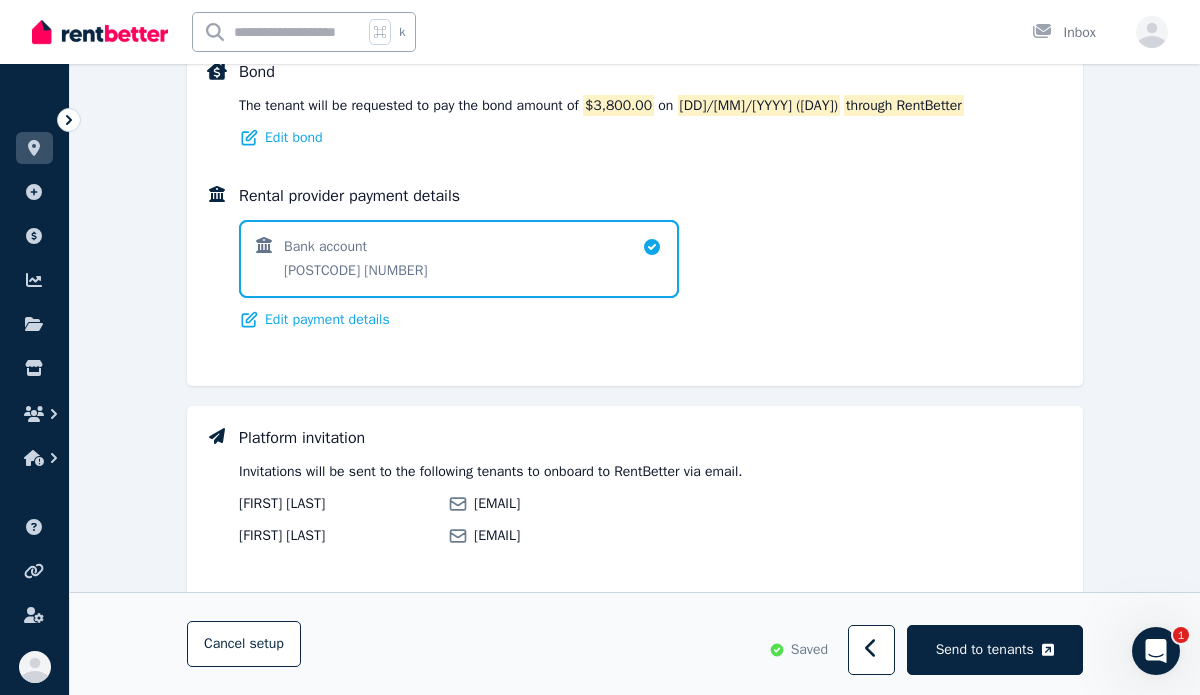 click 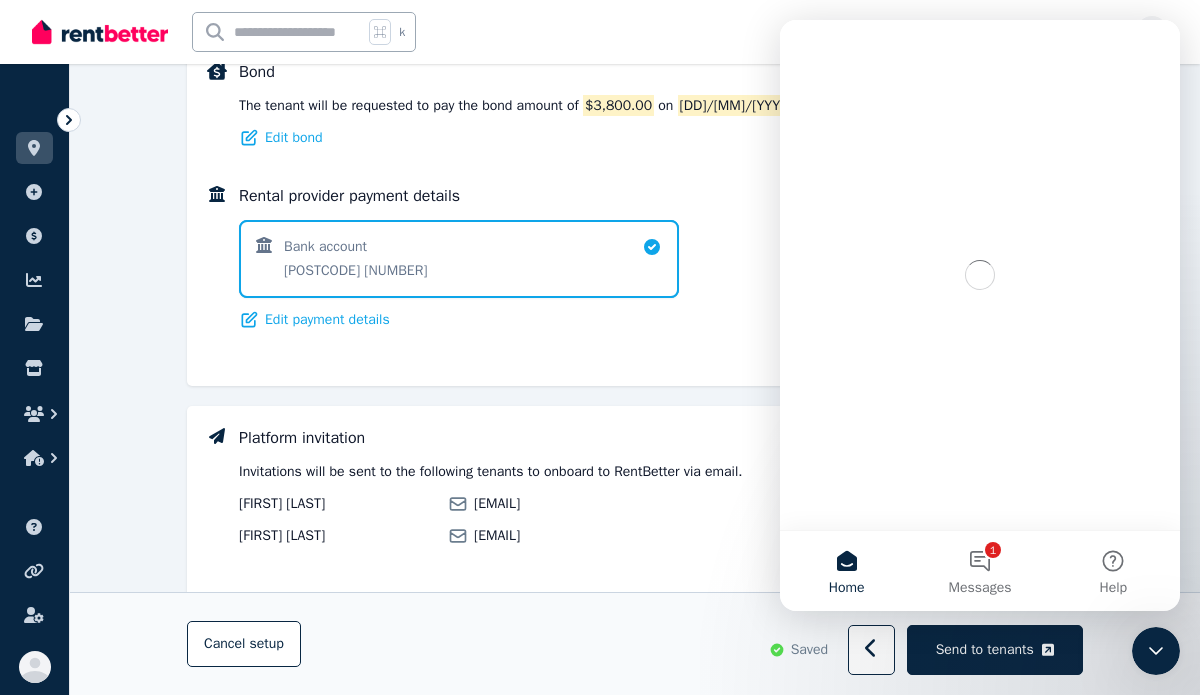 scroll, scrollTop: 0, scrollLeft: 0, axis: both 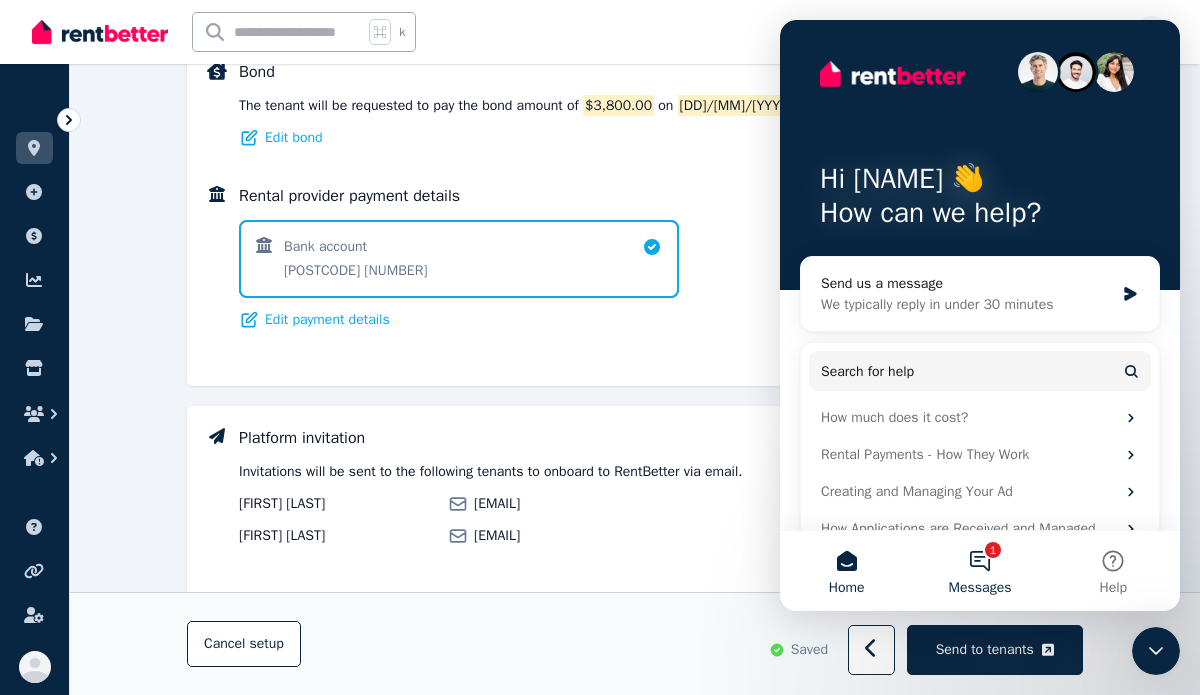 click on "1 Messages" at bounding box center (979, 571) 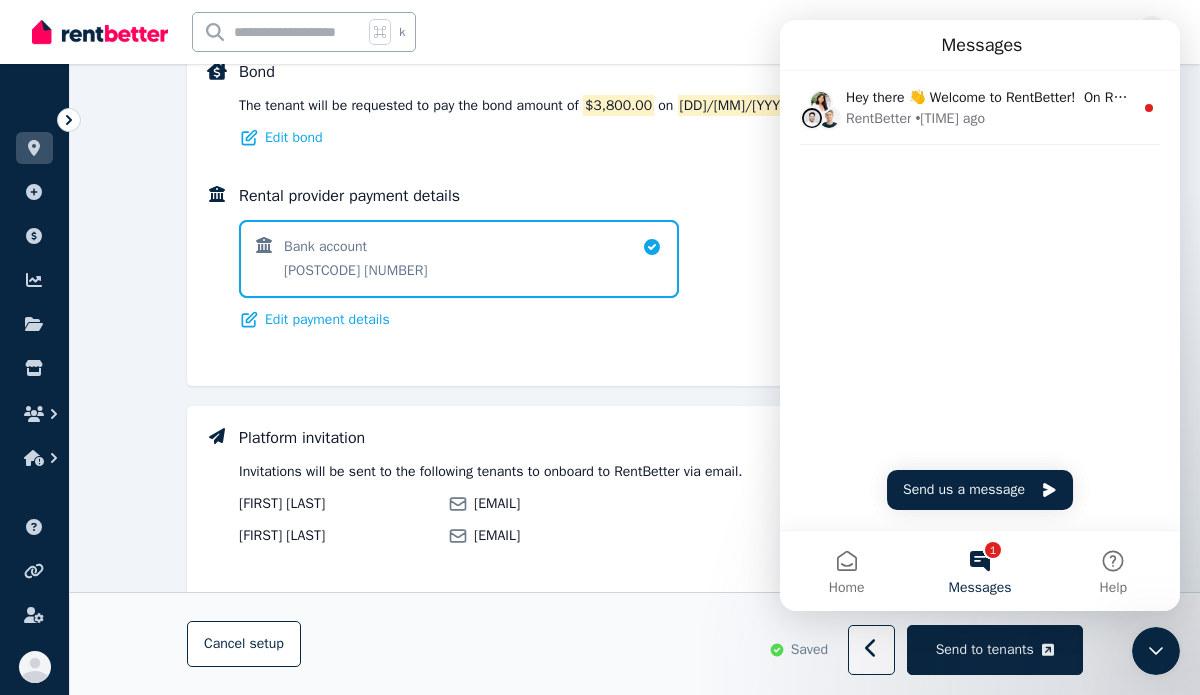 click on "1 Messages" at bounding box center [979, 571] 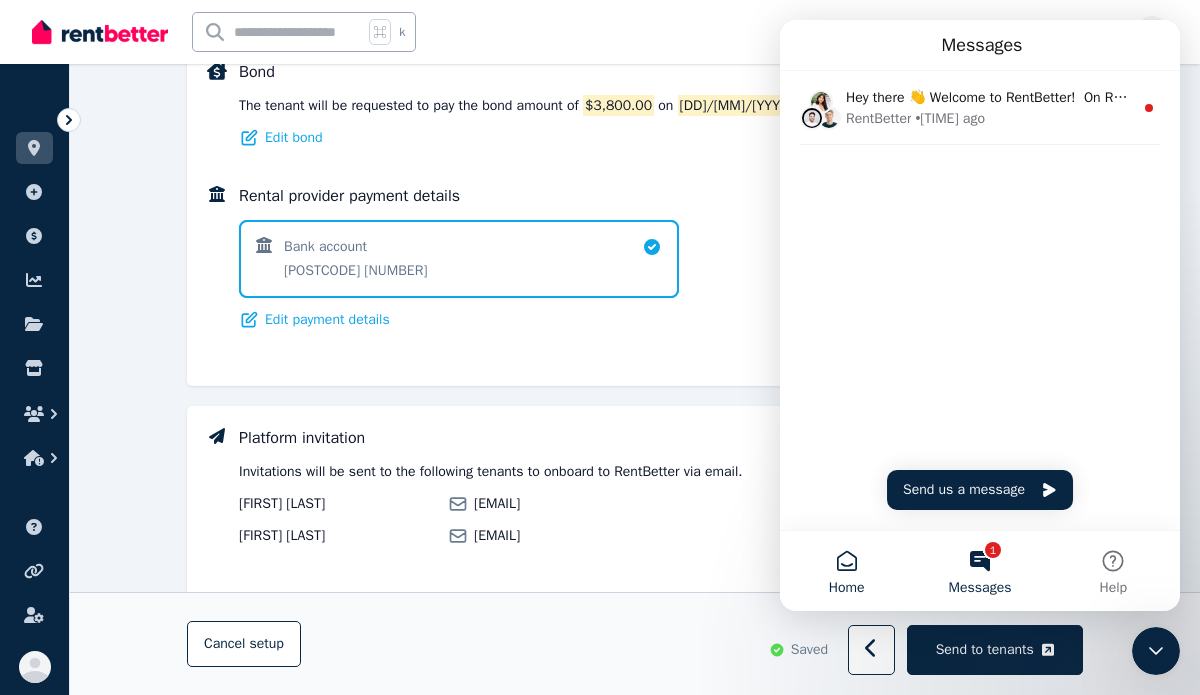 click on "Home" at bounding box center [846, 571] 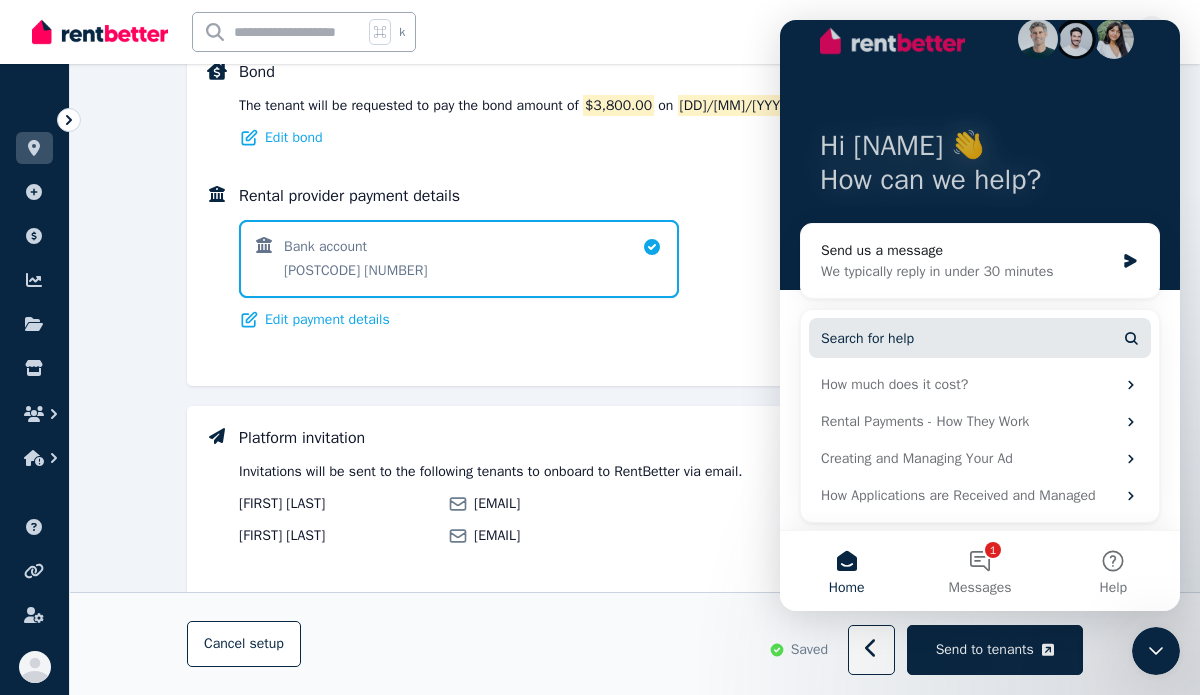 scroll, scrollTop: 36, scrollLeft: 0, axis: vertical 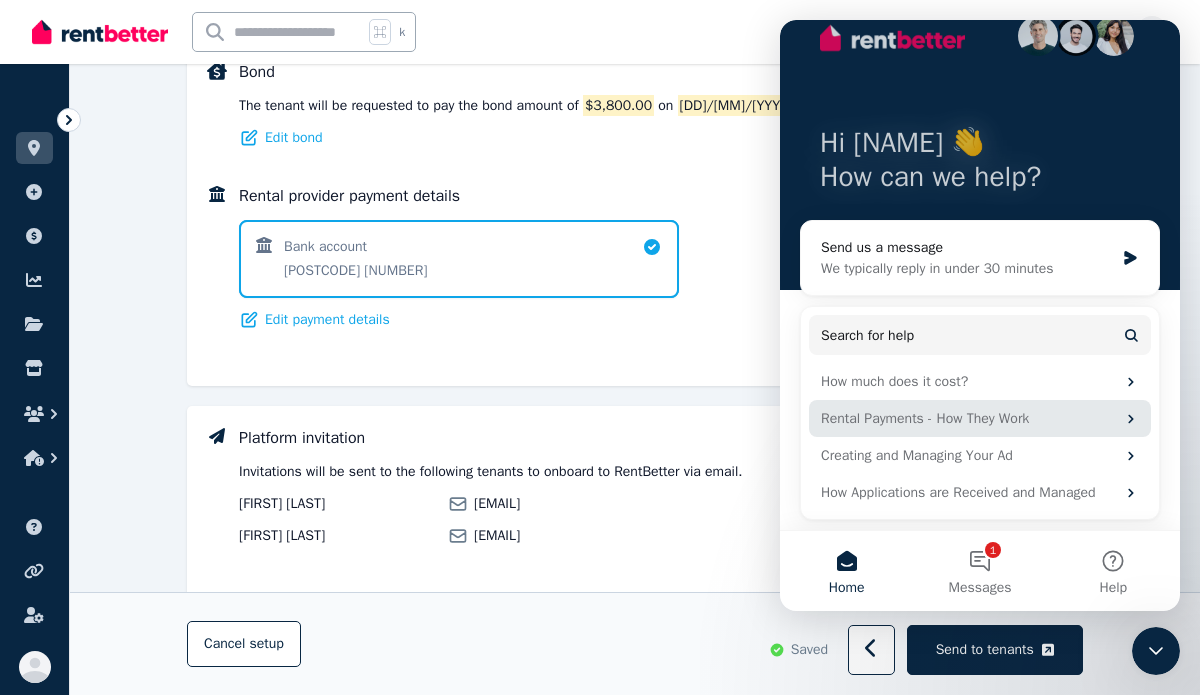 click on "Rental Payments - How They Work" at bounding box center [968, 418] 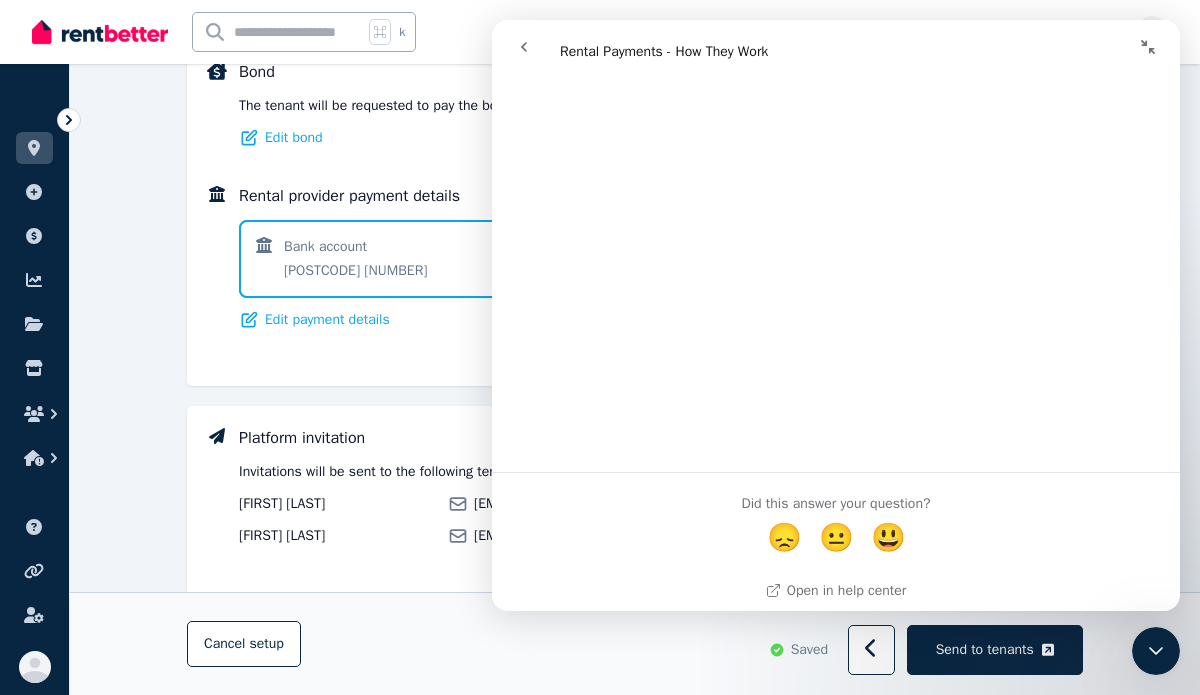 scroll, scrollTop: 0, scrollLeft: 0, axis: both 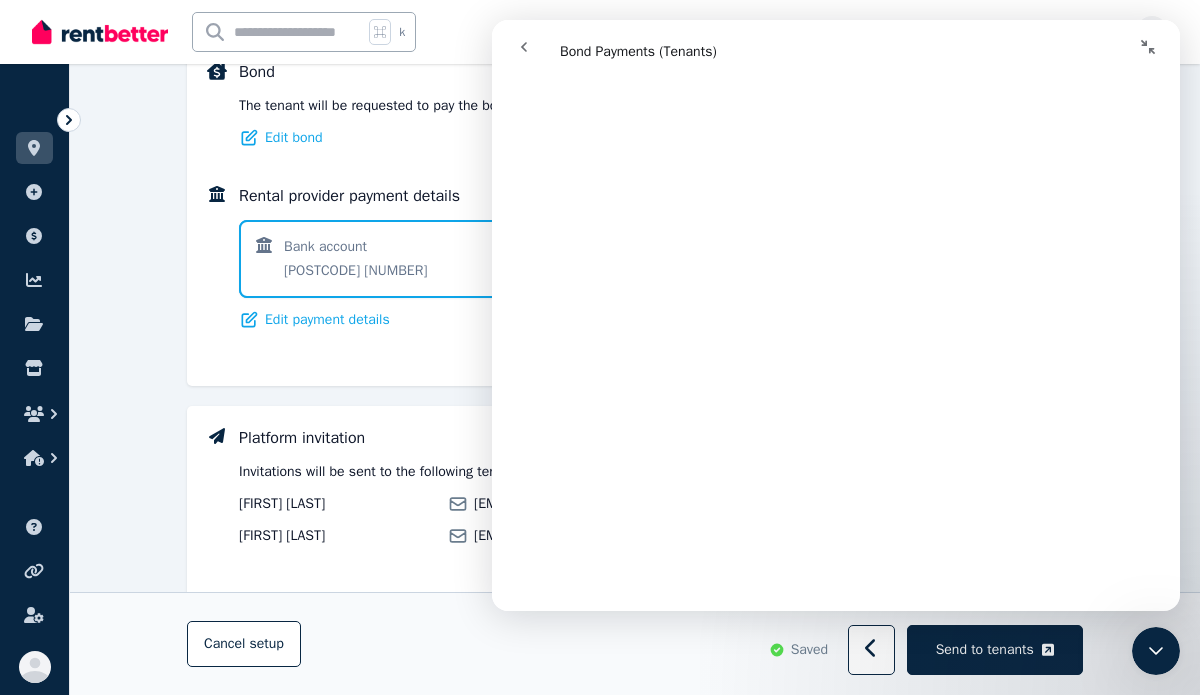 click on "The rent is to be paid at $[AMOUNT] every Month . Edit rent Rental payments The Monthly rent payments will be collected through RentBetter . Regular payments Rental payments will commence from 15/09/2025, (Mon) and rental amount for each period will be $4,127.98 per month . Month Amount 1 15/09/2025 - 14/10/2025 $4,127.98 2 15/10/2025 - 14/11/2025 $4,127.98 ... ... ... 11 15/07/2026 - 14/08/2026 $4,127.98 12 15/08/2026 - 14/09/2026 $4,127.98 Edit rental payments Bond The tenant will be requested to pay the bond amount of $3,800.00 on 15/09/2025 (Mon) through RentBetter Edit bond Rental provider payment details Bank account 733-095 792626 Edit payment details" at bounding box center [635, -81] 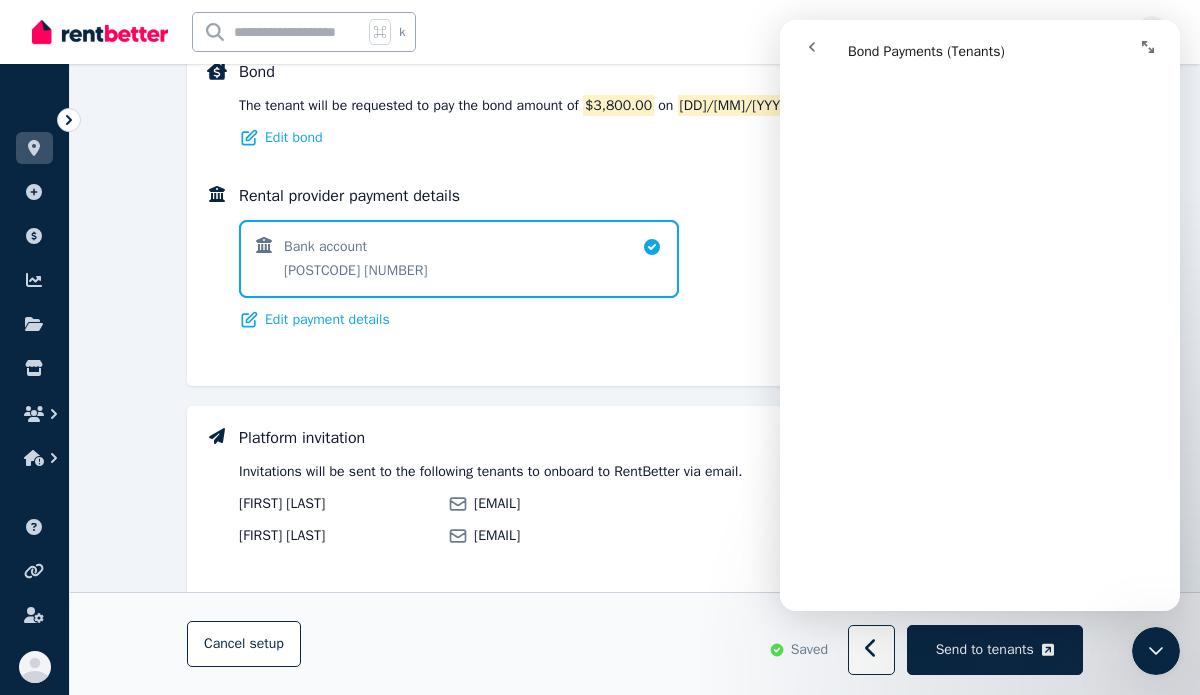scroll, scrollTop: 2846, scrollLeft: 0, axis: vertical 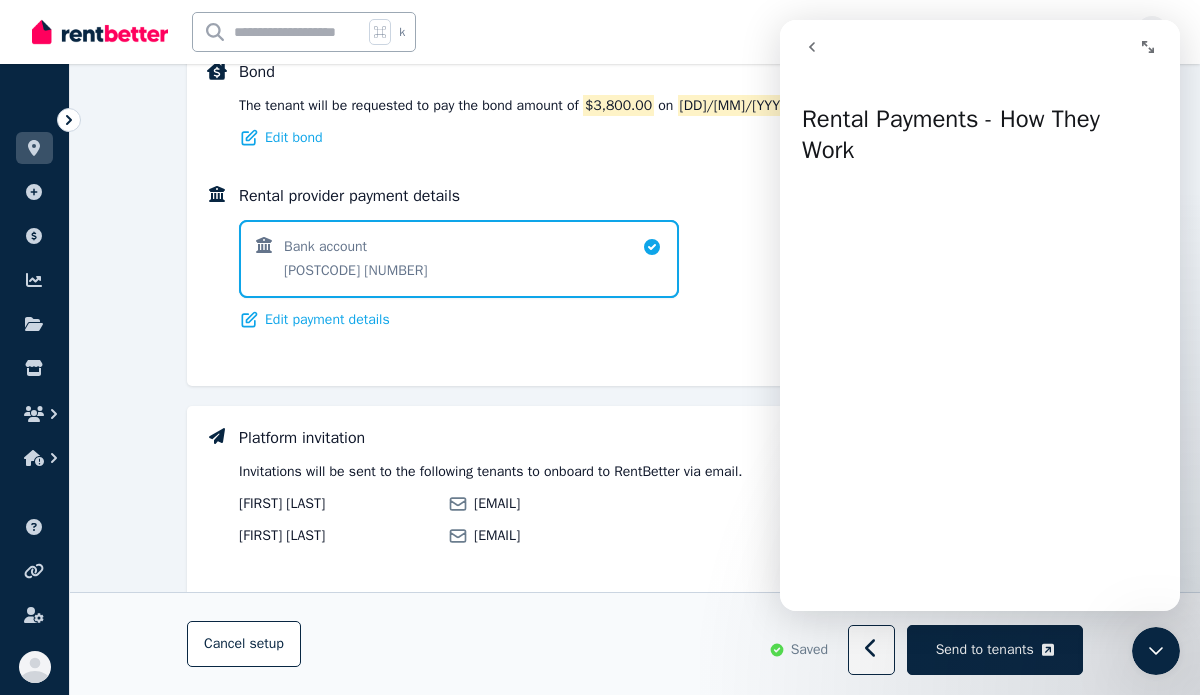 click 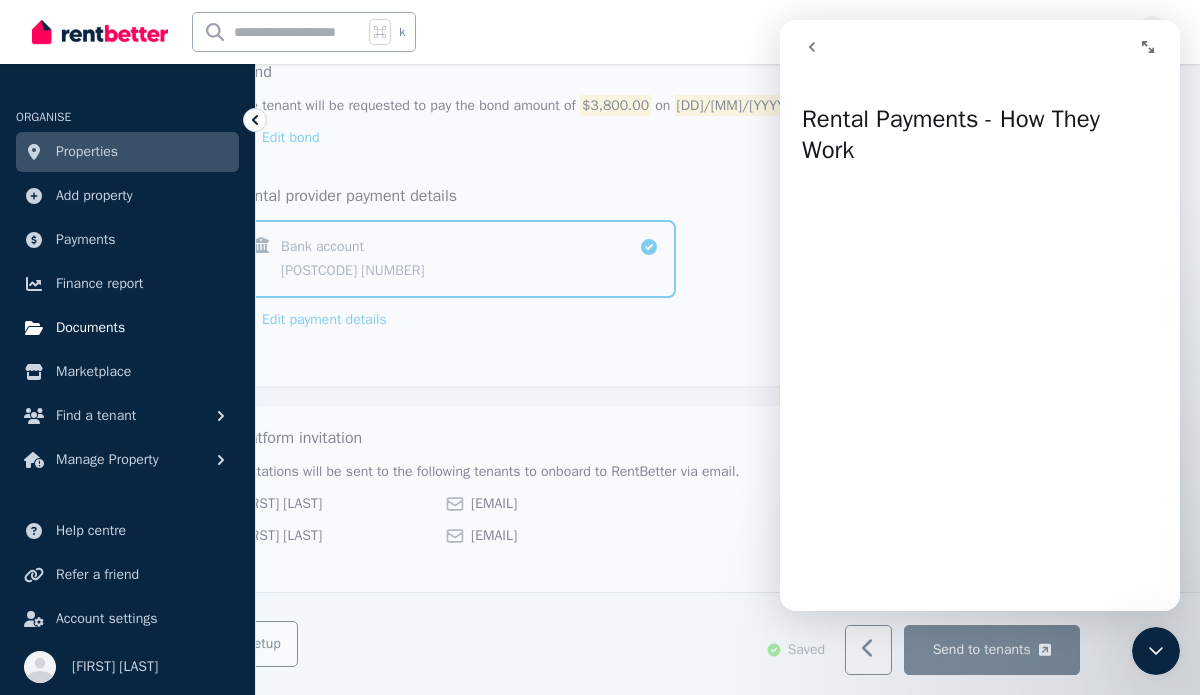 click on "Documents" at bounding box center [90, 328] 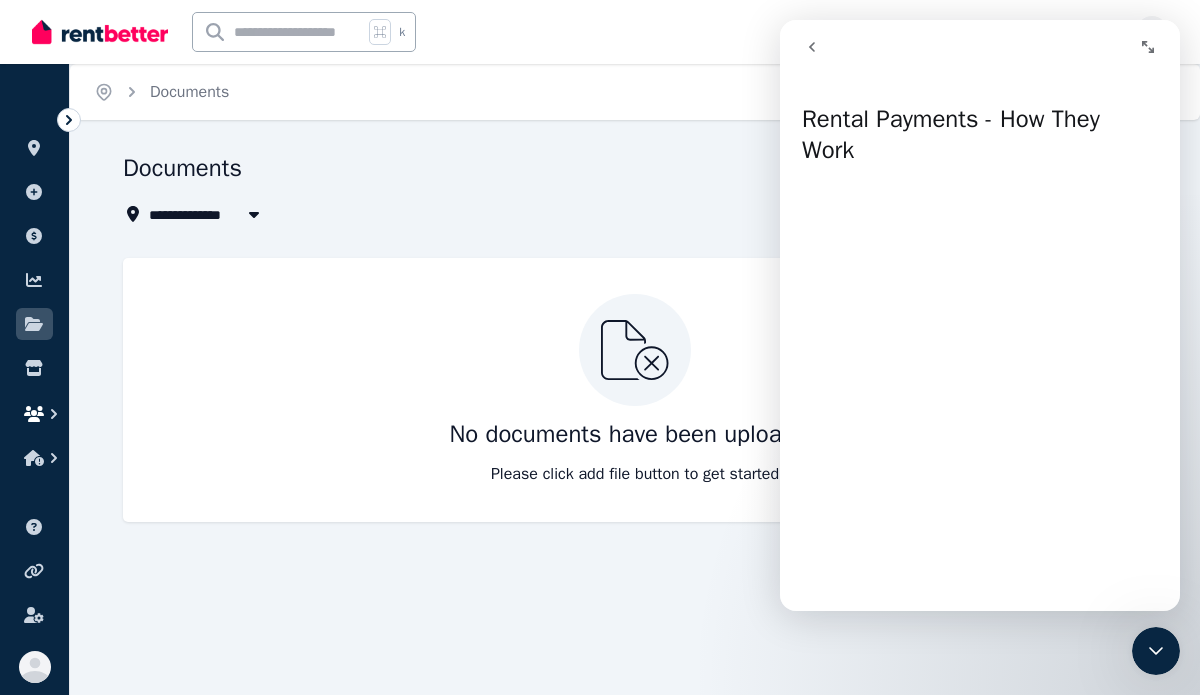 click 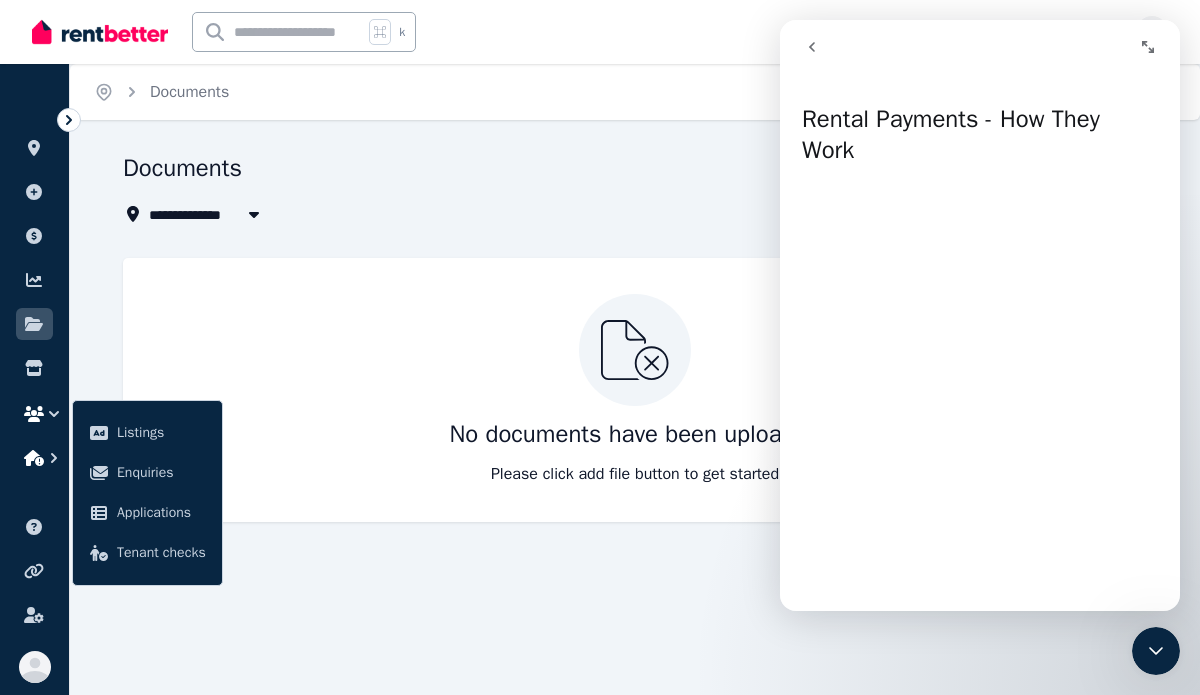click 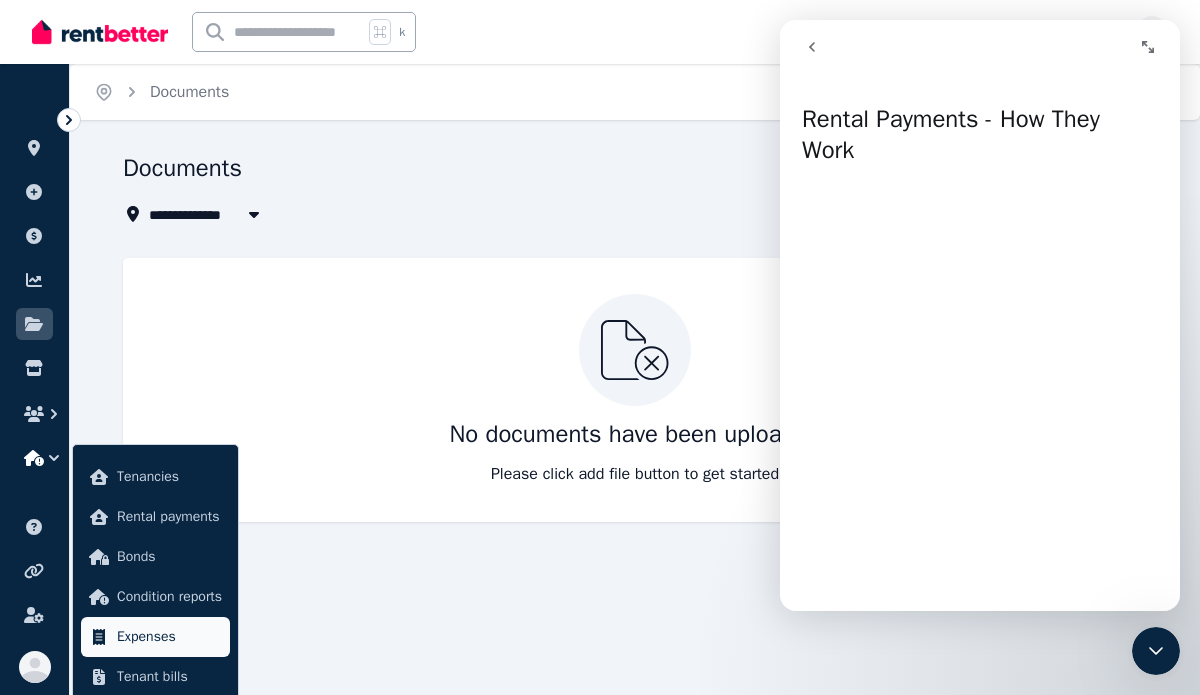click on "Expenses" at bounding box center [169, 637] 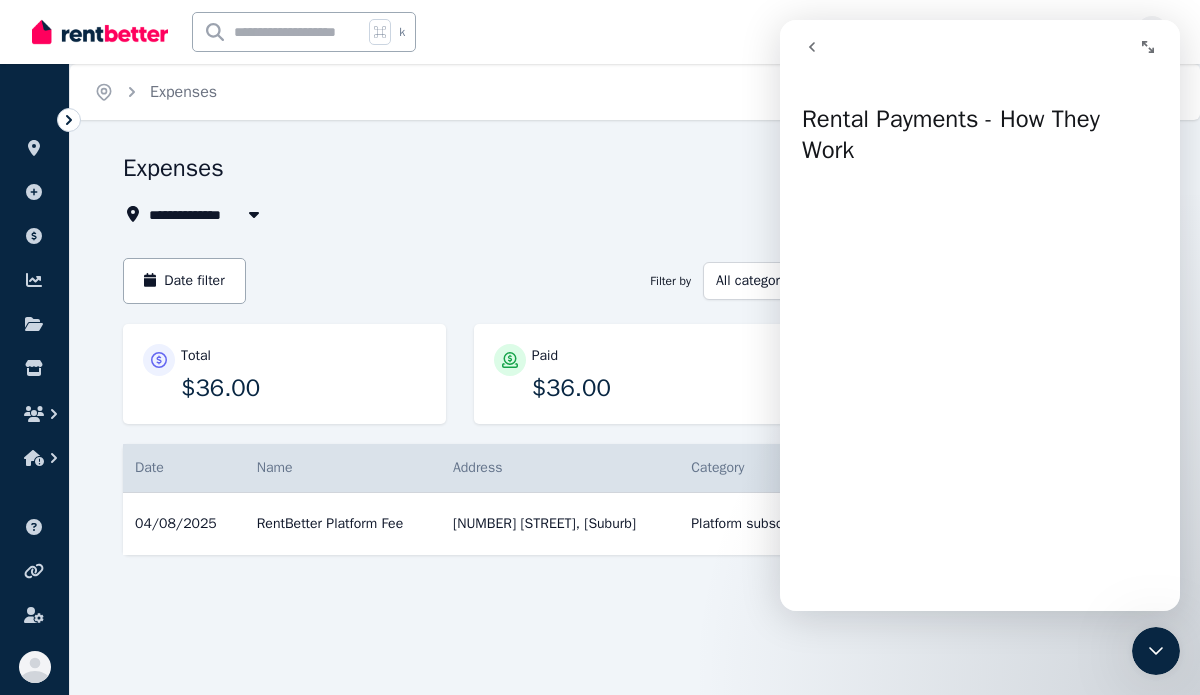 click 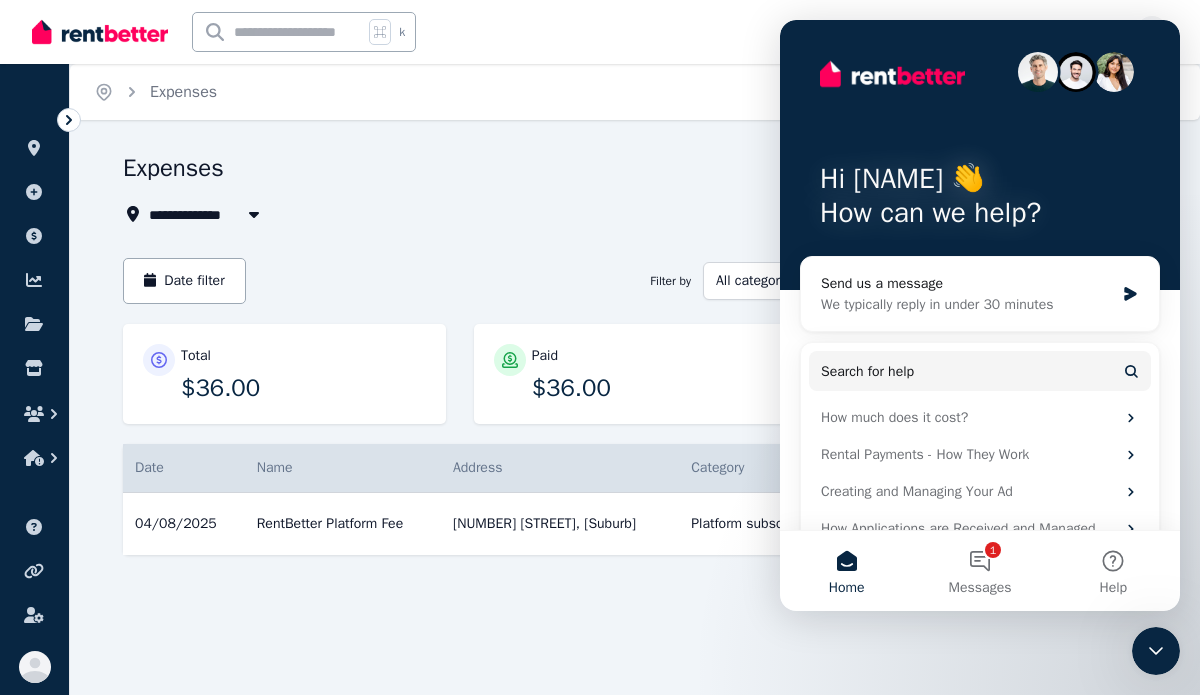 click on "**********" at bounding box center [549, 189] 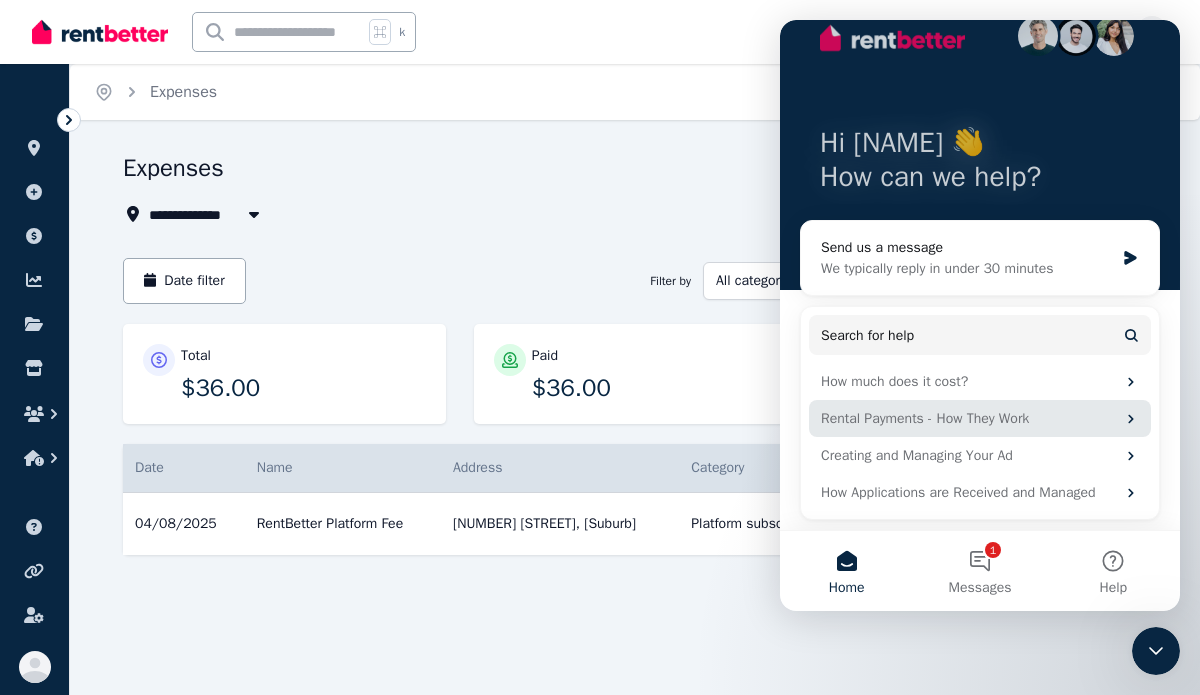 scroll, scrollTop: 0, scrollLeft: 0, axis: both 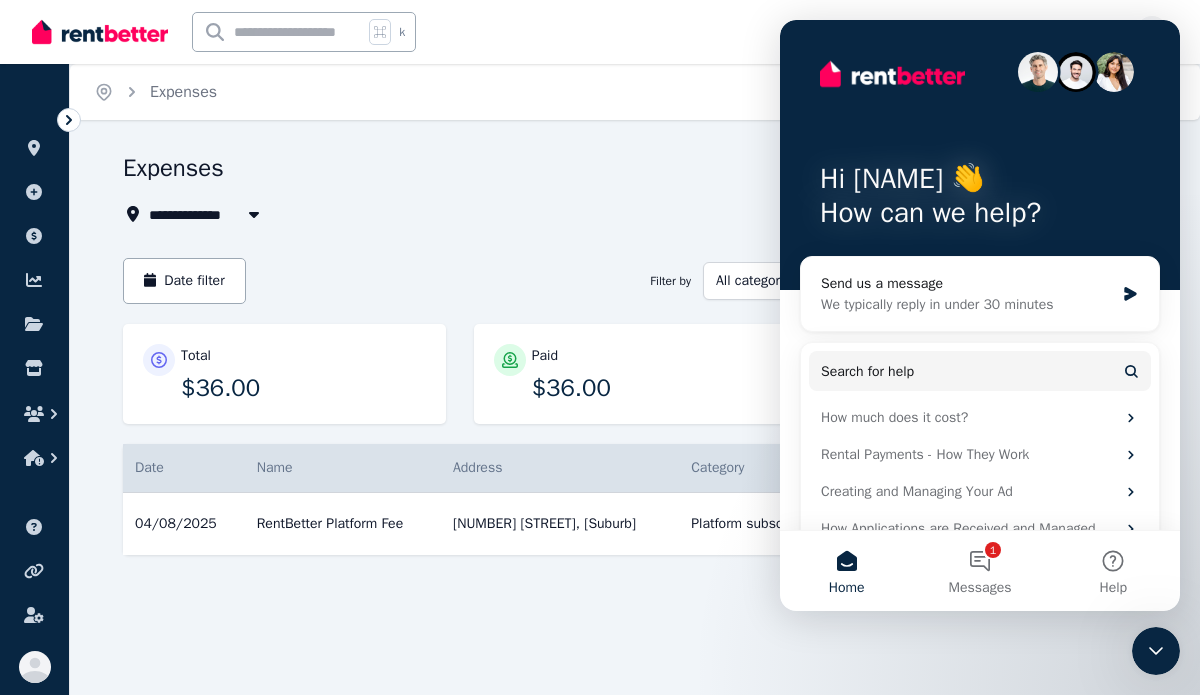 click on "Hi [NAME] 👋 How can we help? Send us a message We typically reply in under 30 minutes Search for help How much does it cost? Rental Payments - How They Work Creating and Managing Your Ad How Applications are Received and Managed Home 1 Messages Help" at bounding box center (980, 293) 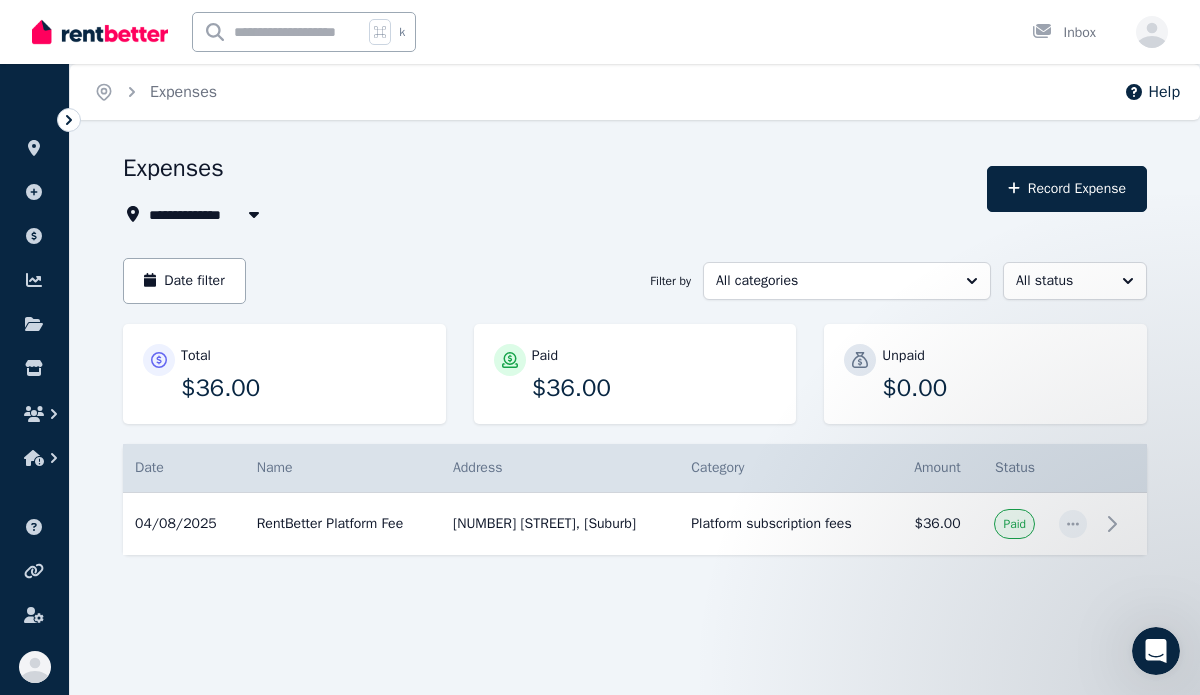 scroll, scrollTop: 0, scrollLeft: 0, axis: both 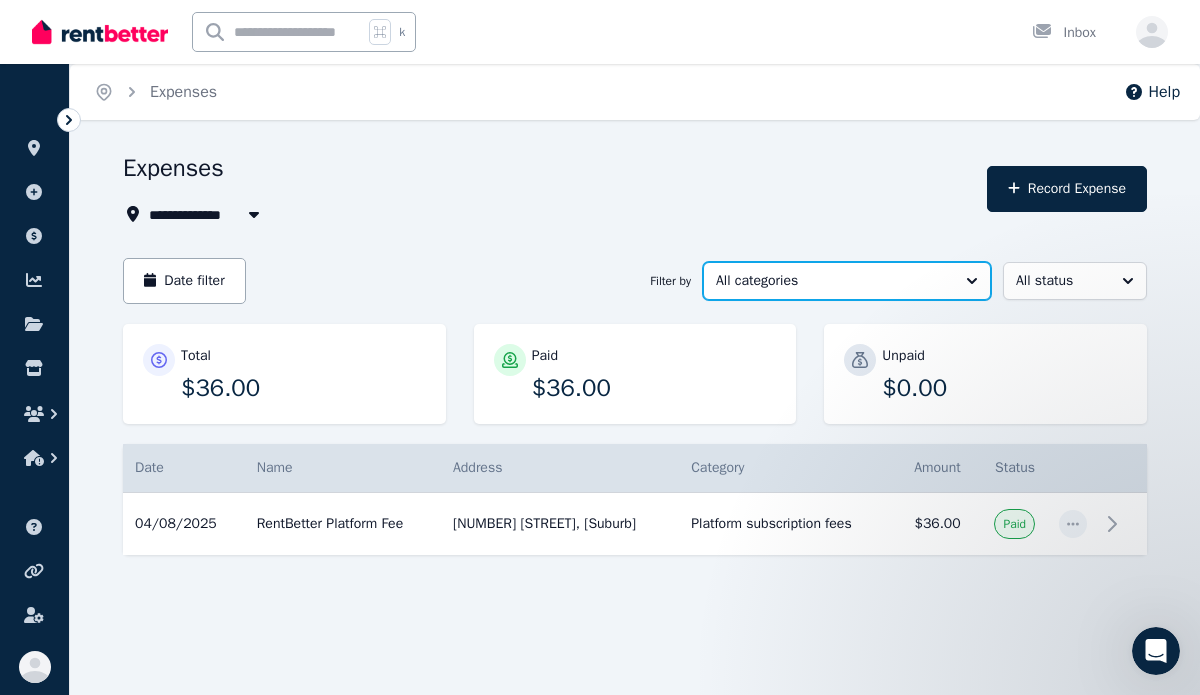 click on "All categories" at bounding box center [833, 281] 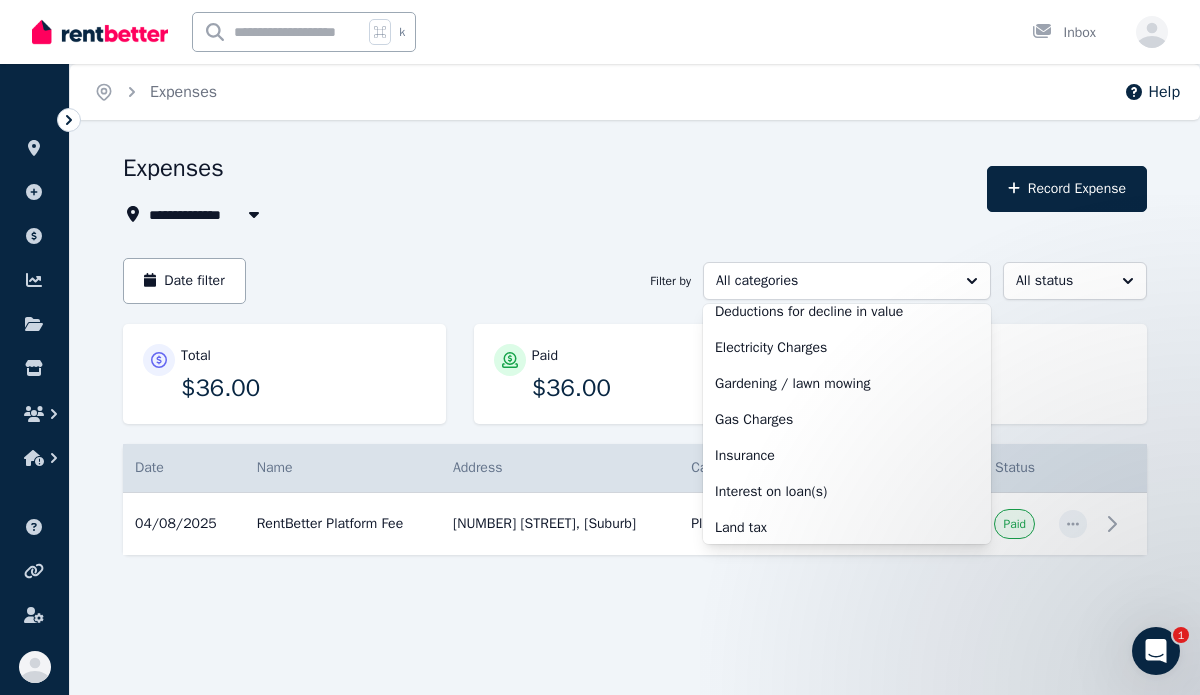 scroll, scrollTop: 0, scrollLeft: 0, axis: both 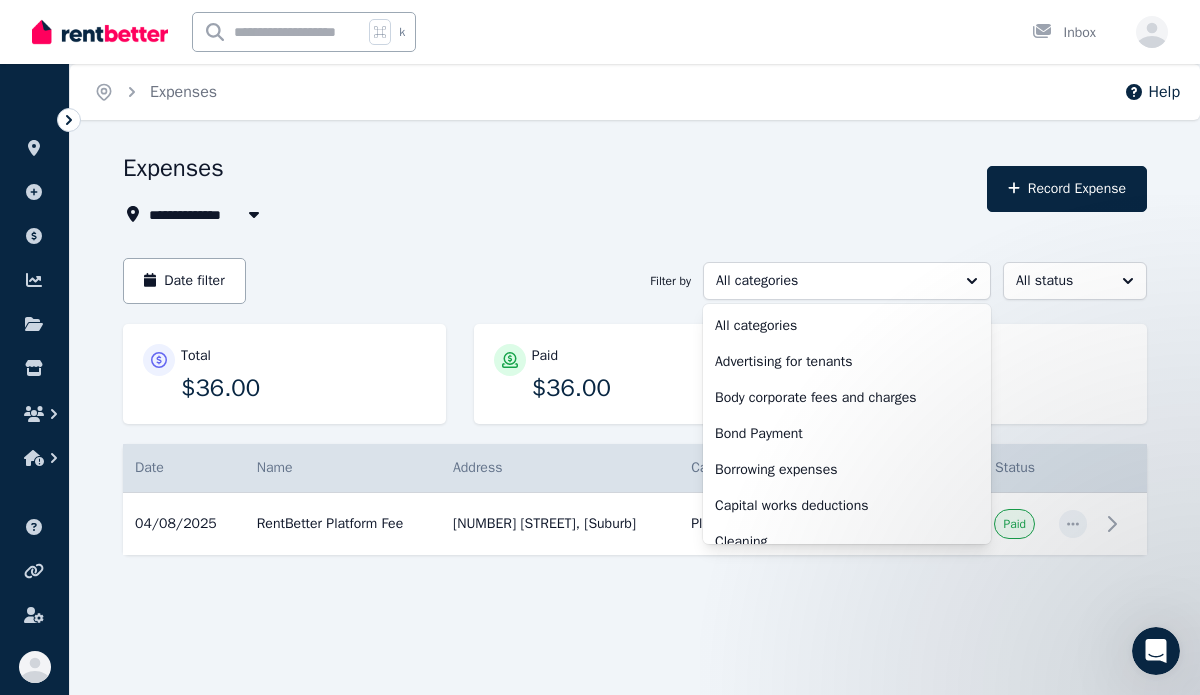 click on "Date Name Address Category Amount Status 04/08/2025 04/08/2025 RentBetter Platform Fee [ADDRESS] Platform subscription fees [ADDRESS] Platform subscription fees $36.00 Paid" at bounding box center (635, 389) 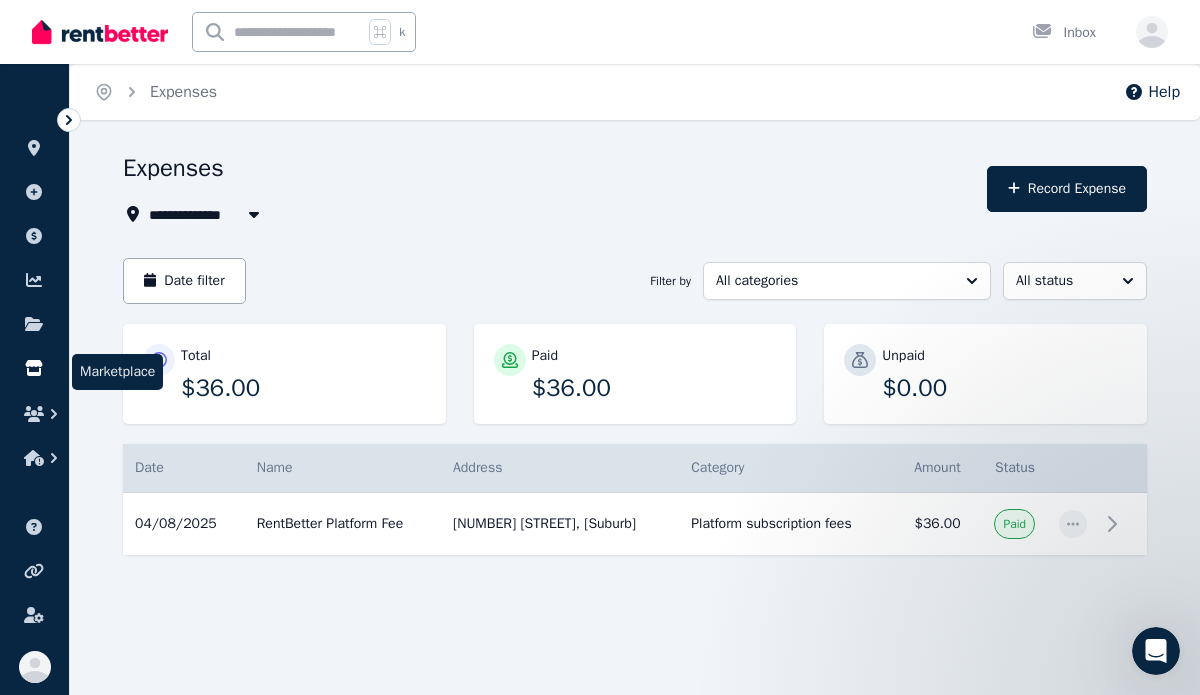 click 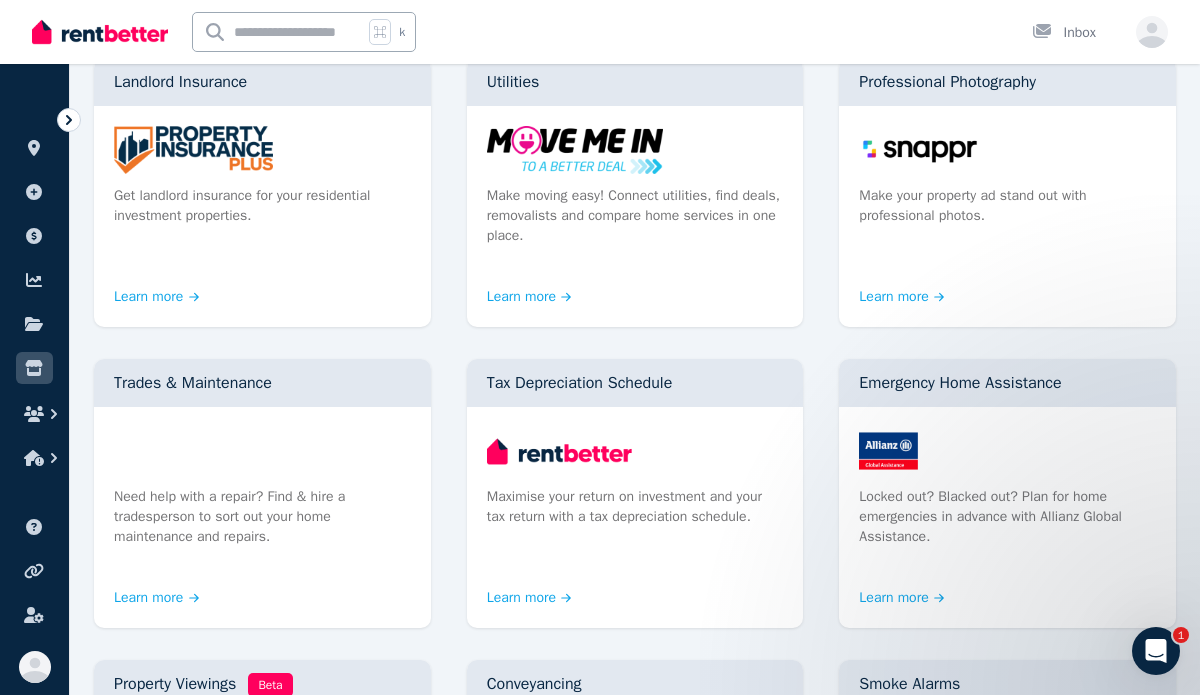 scroll, scrollTop: 557, scrollLeft: 0, axis: vertical 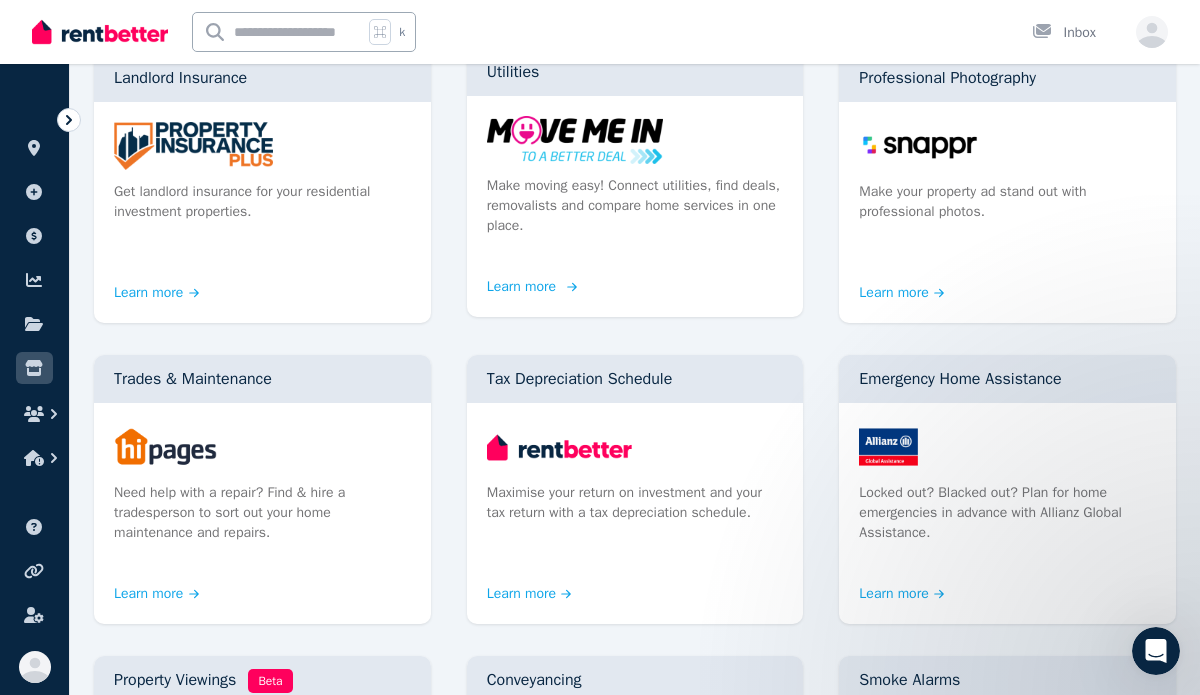 click on "Learn more" at bounding box center (530, 287) 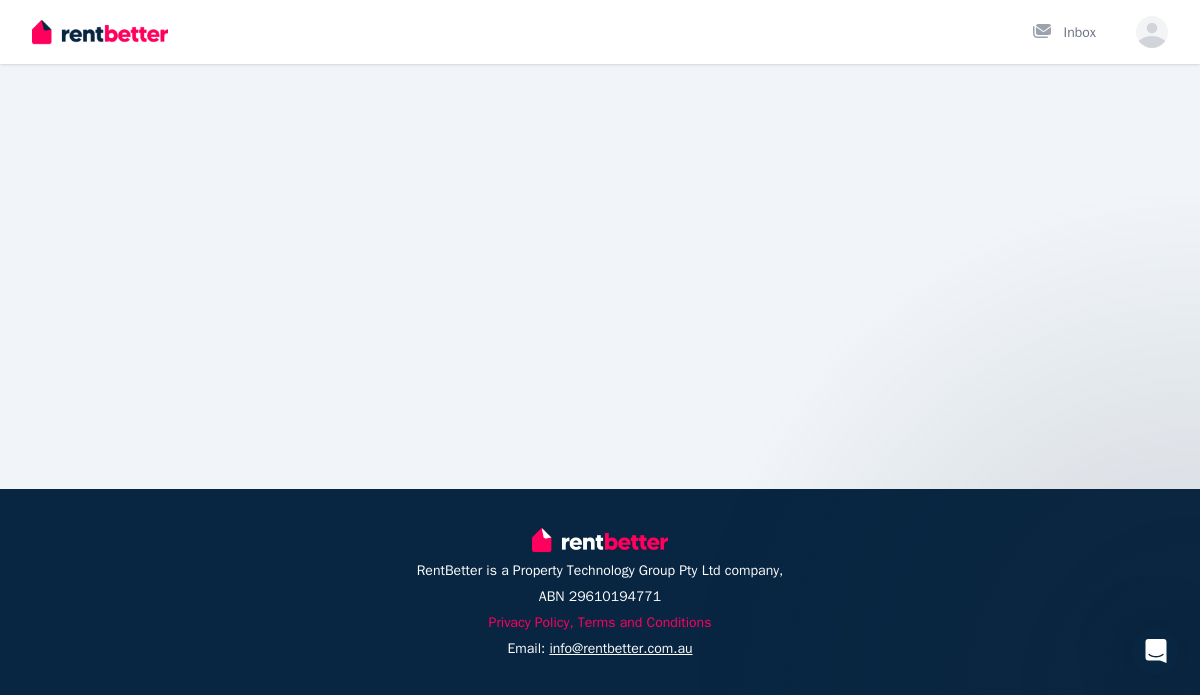 scroll, scrollTop: 0, scrollLeft: 0, axis: both 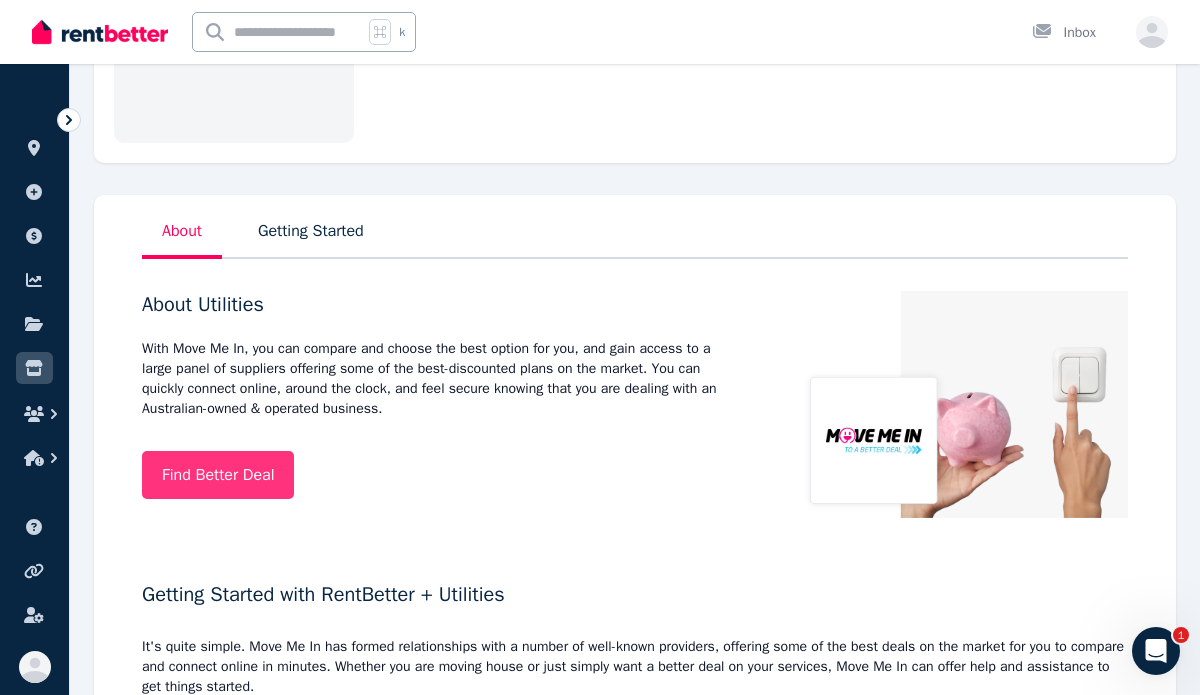 click on "Find Better Deal" at bounding box center (218, 475) 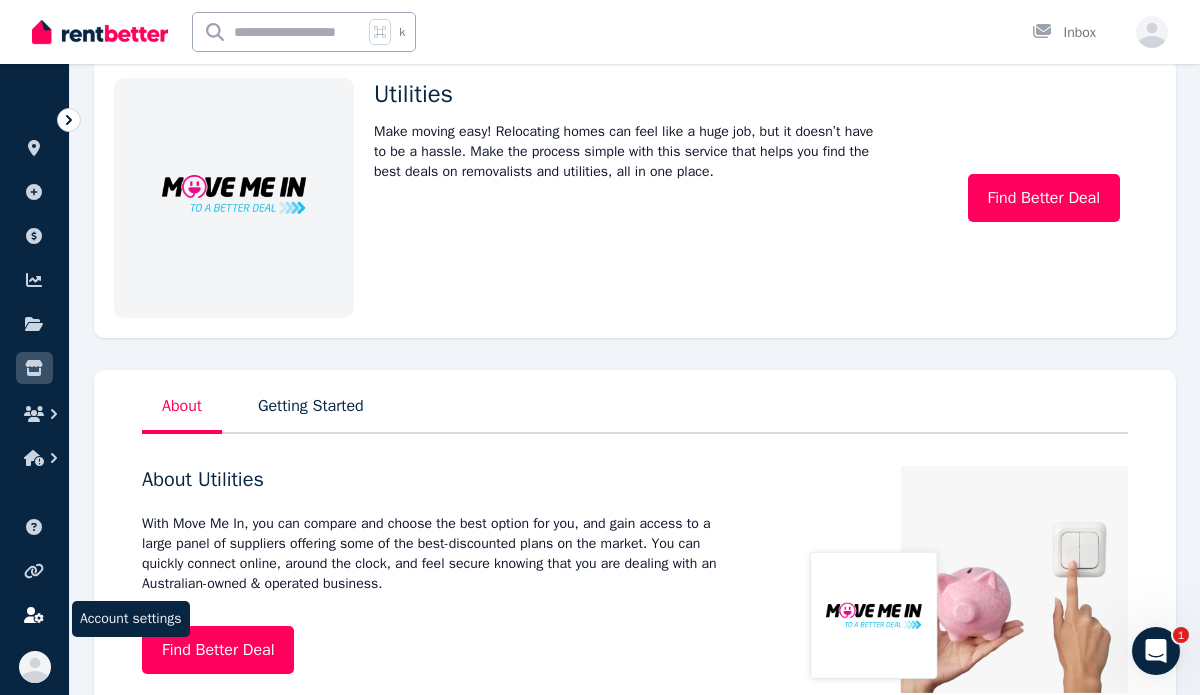 scroll, scrollTop: 93, scrollLeft: 0, axis: vertical 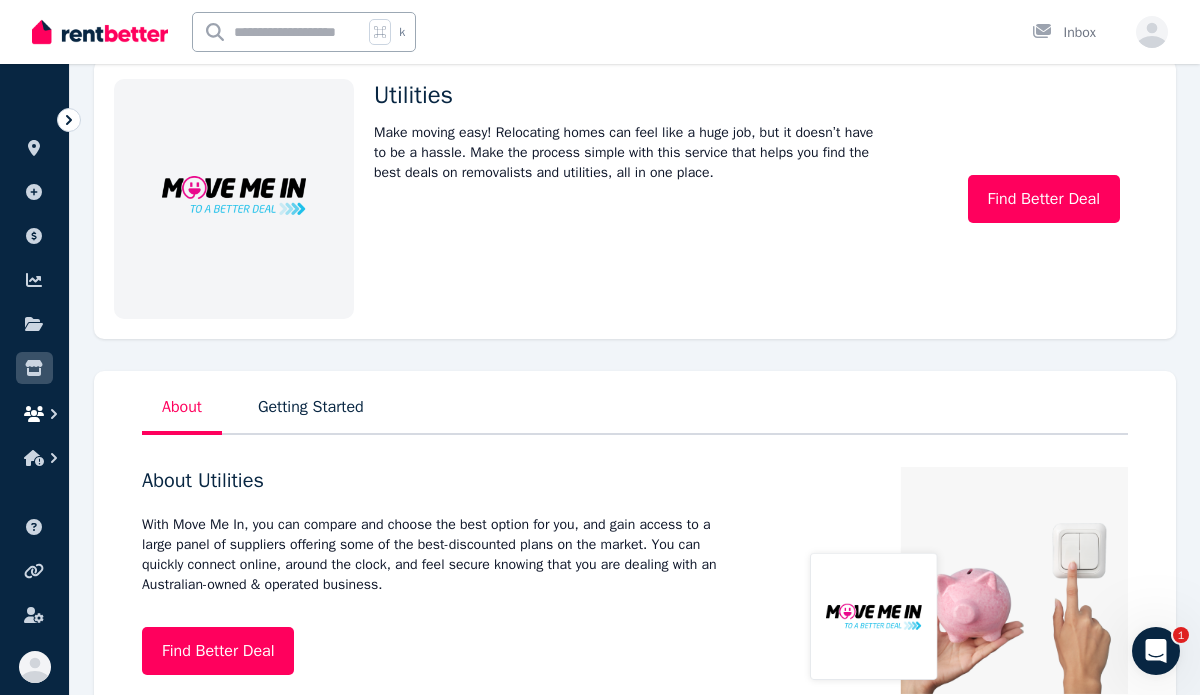 click 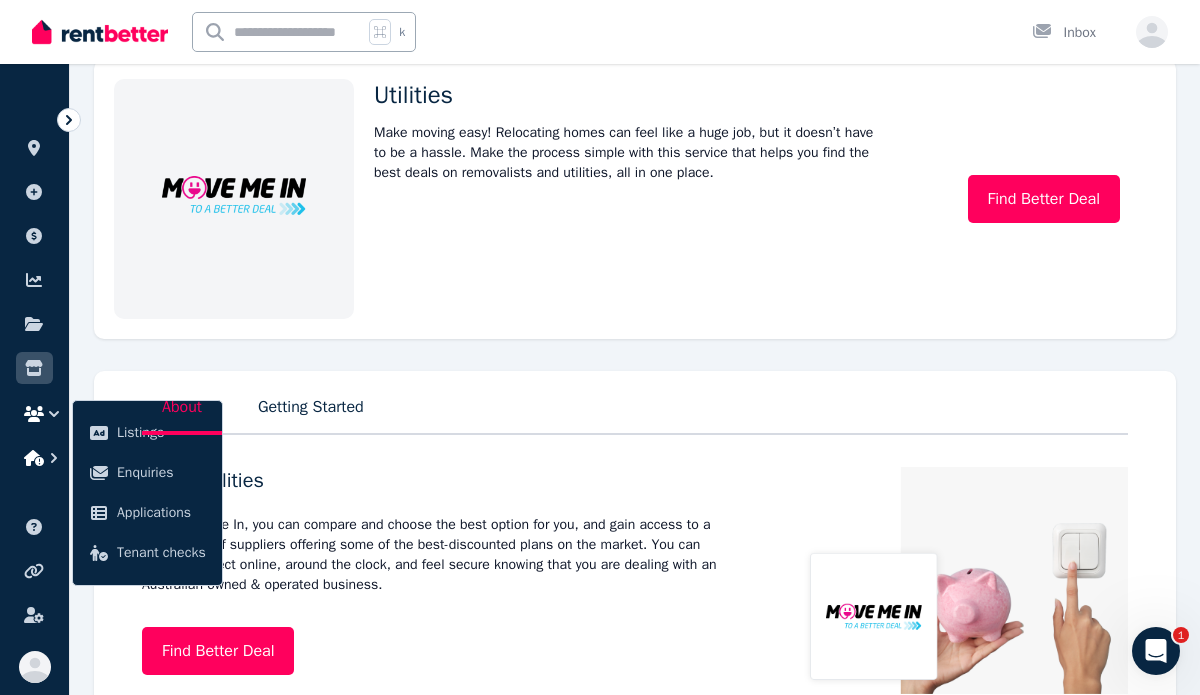 click 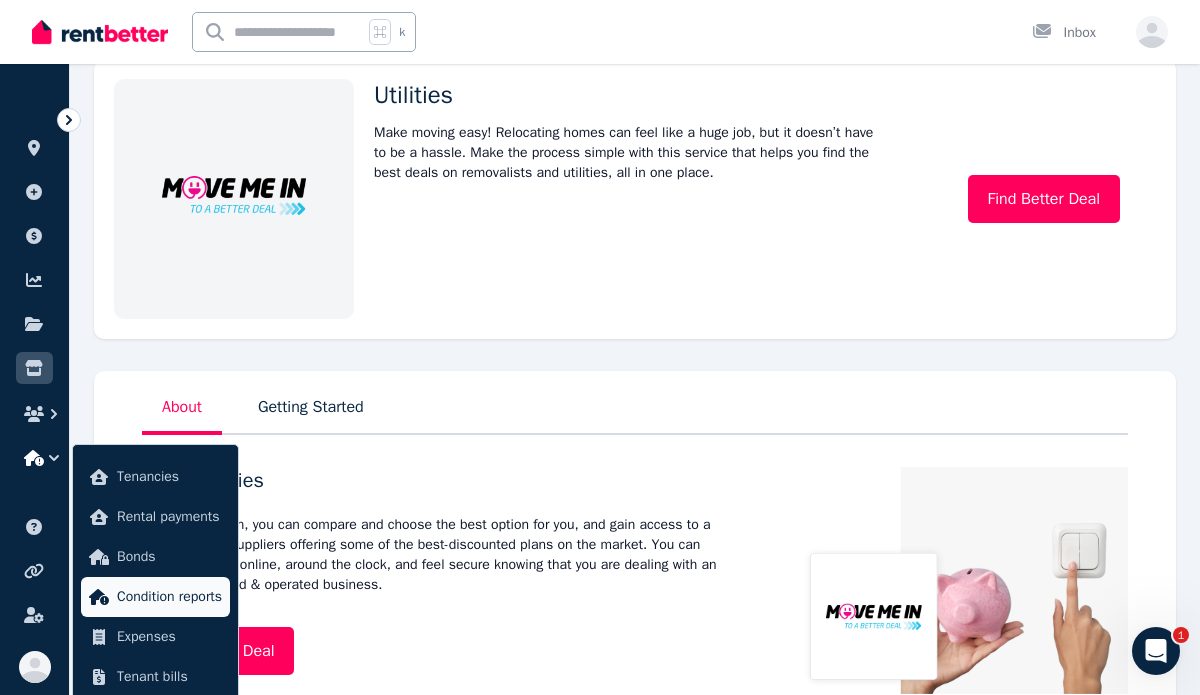 click on "Condition reports" at bounding box center [169, 597] 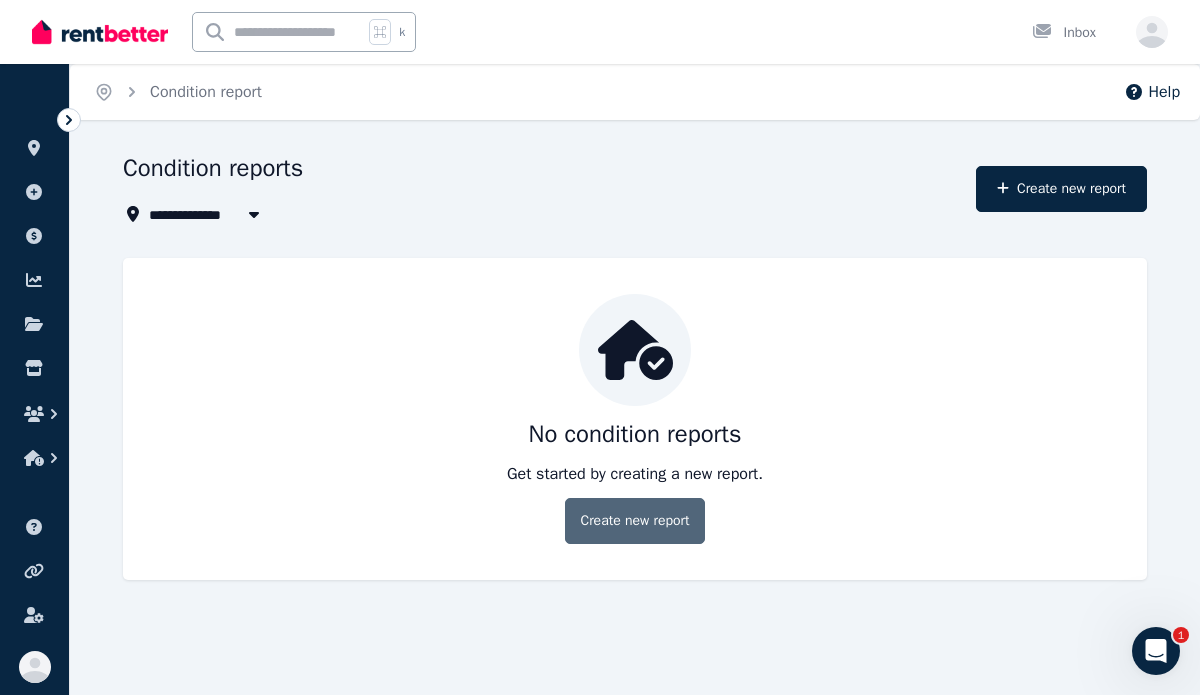 click on "Create new report" at bounding box center [634, 521] 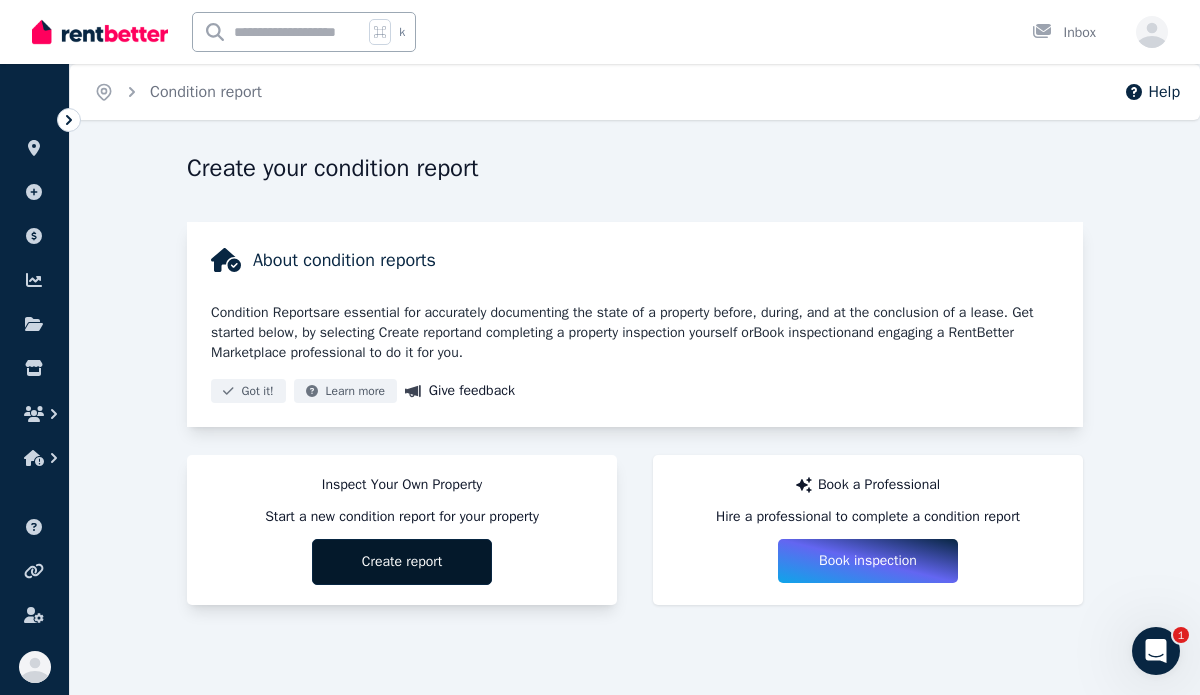 click on "Create report" at bounding box center (402, 562) 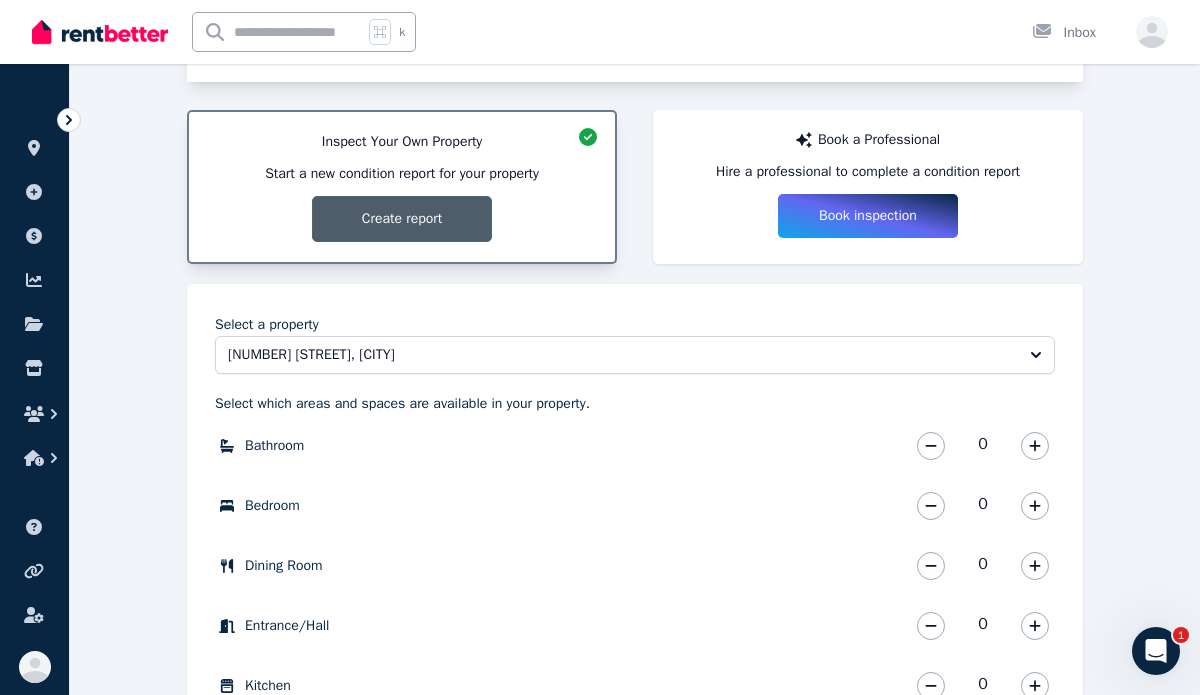 scroll, scrollTop: 411, scrollLeft: 0, axis: vertical 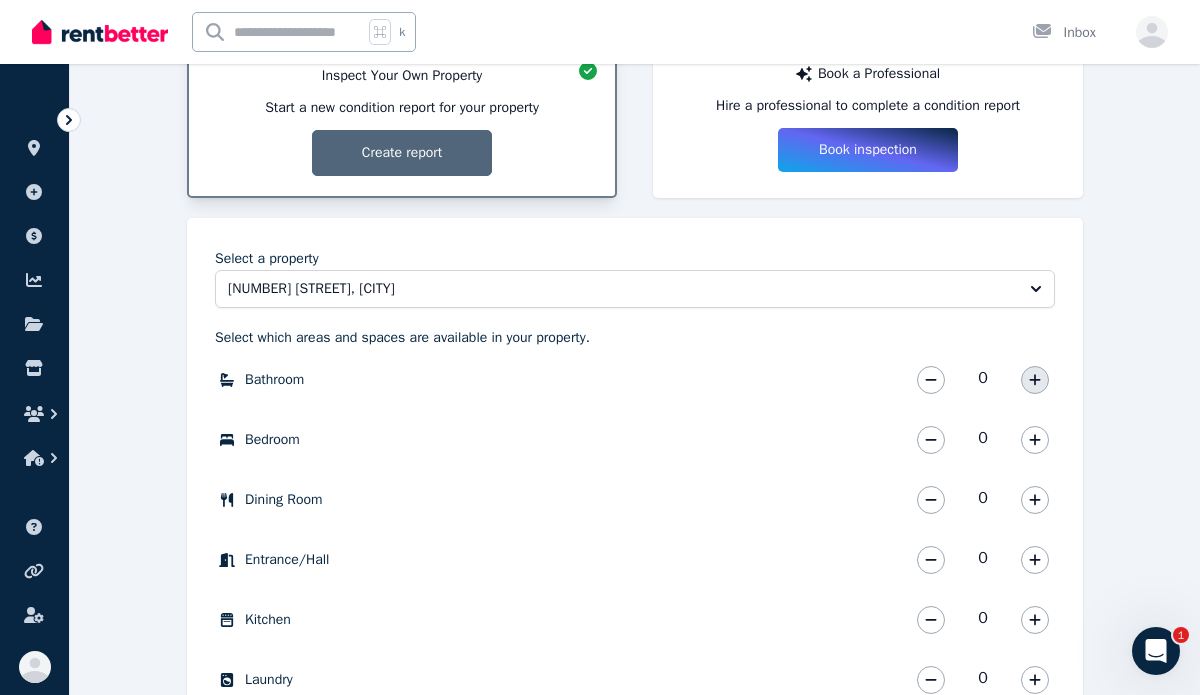 click 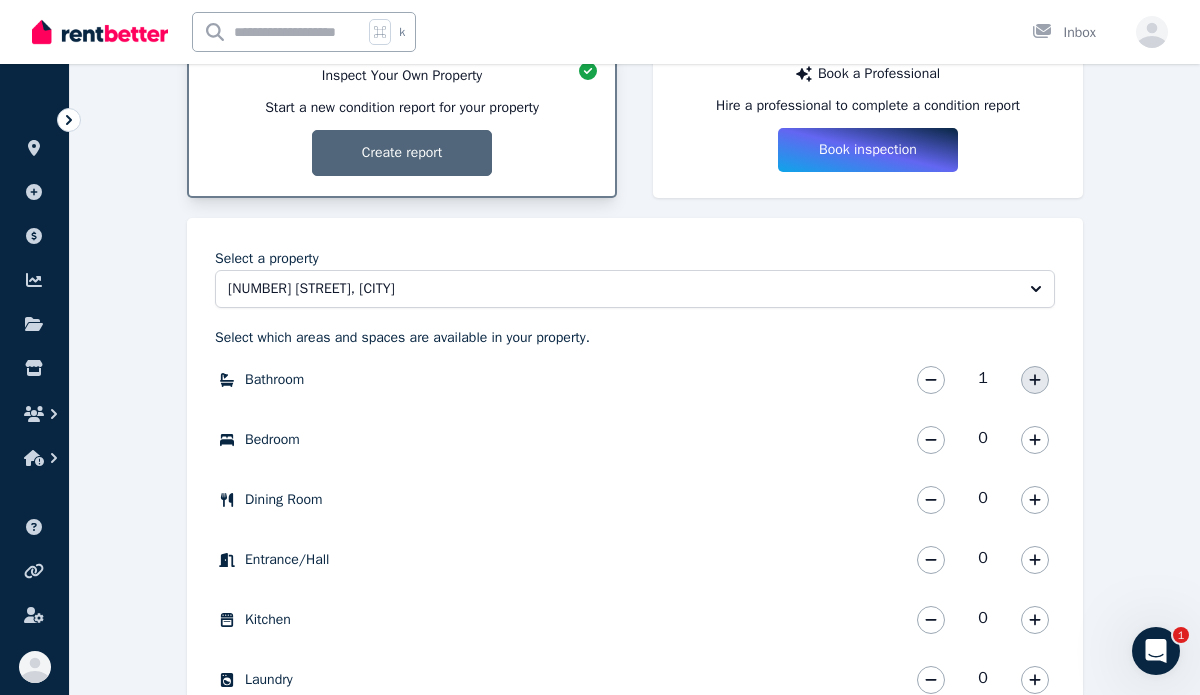 click 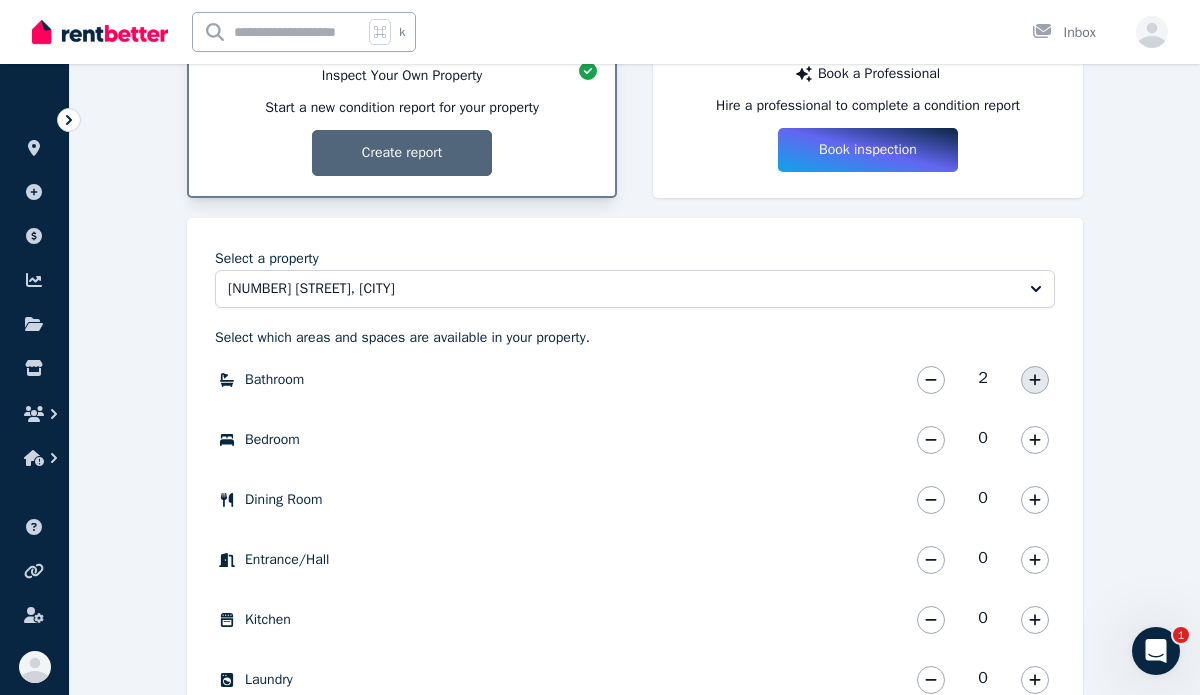click 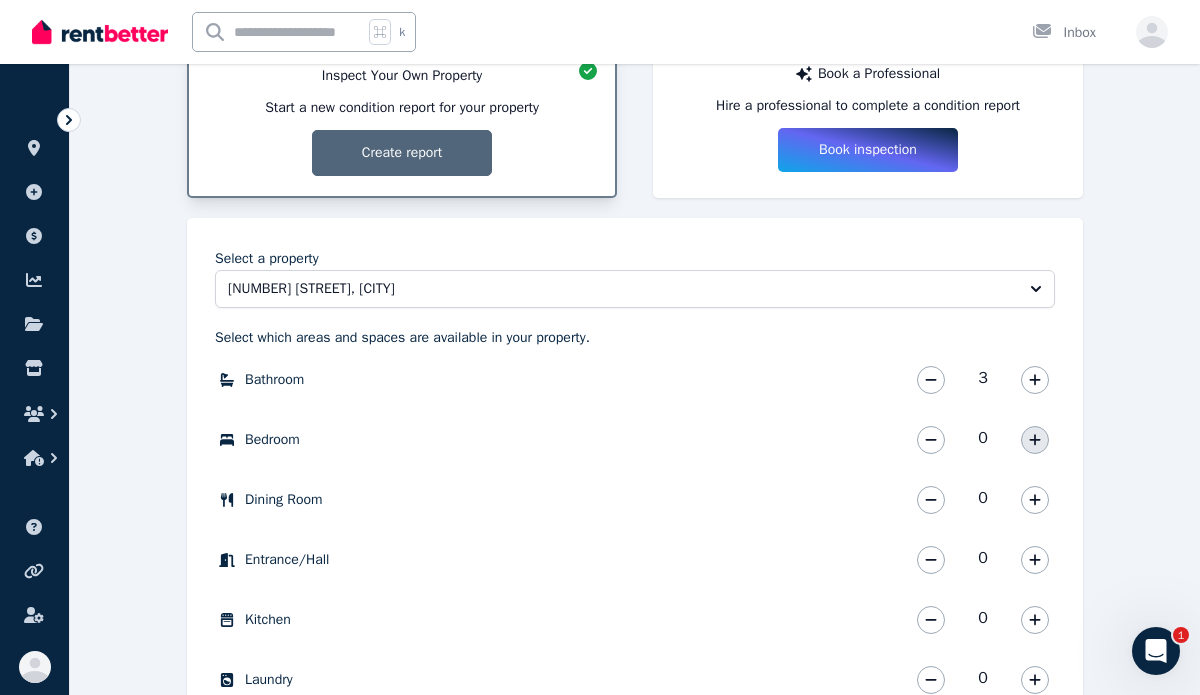 click 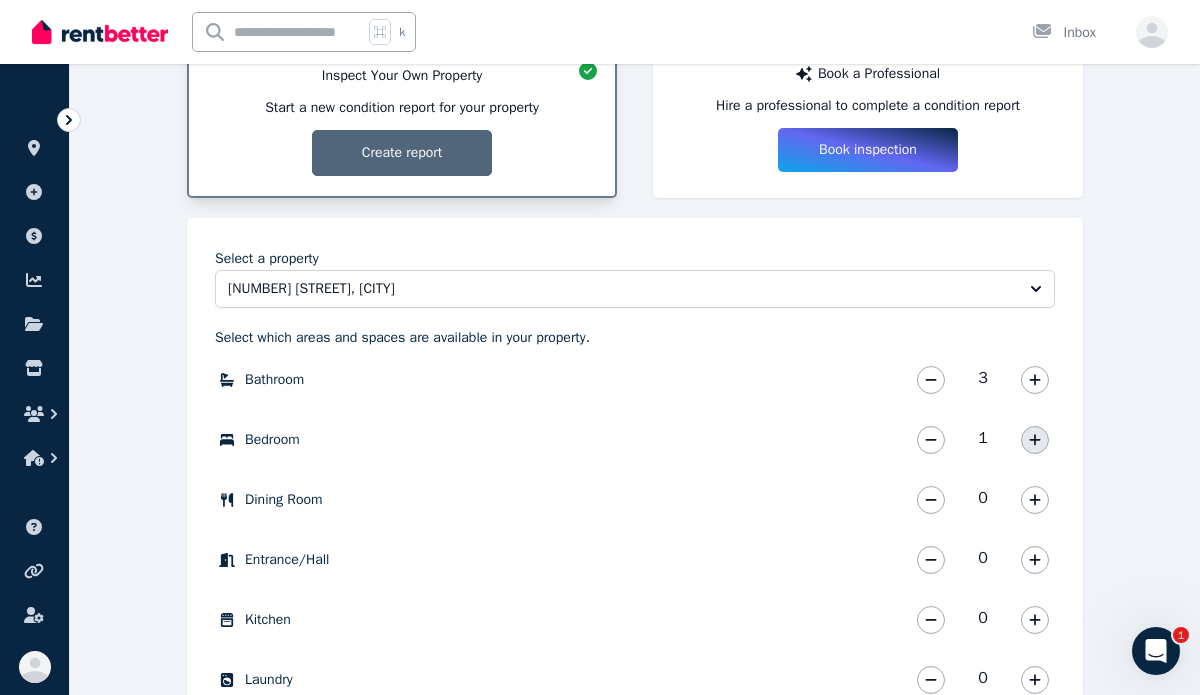 click 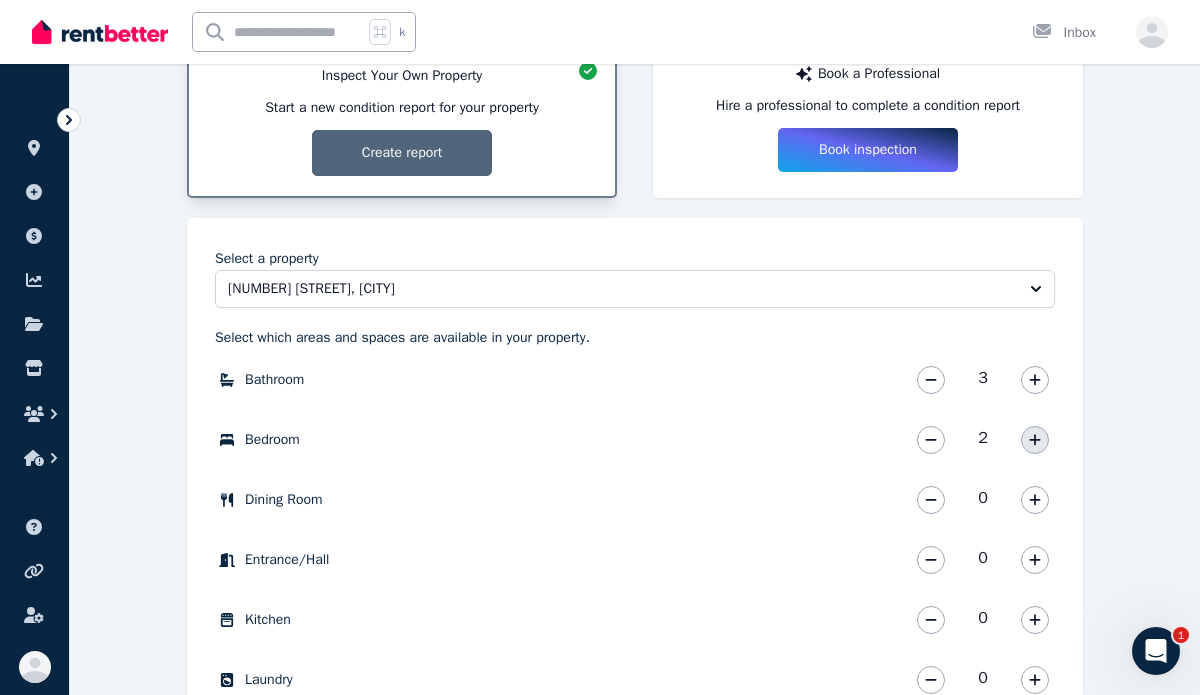 click 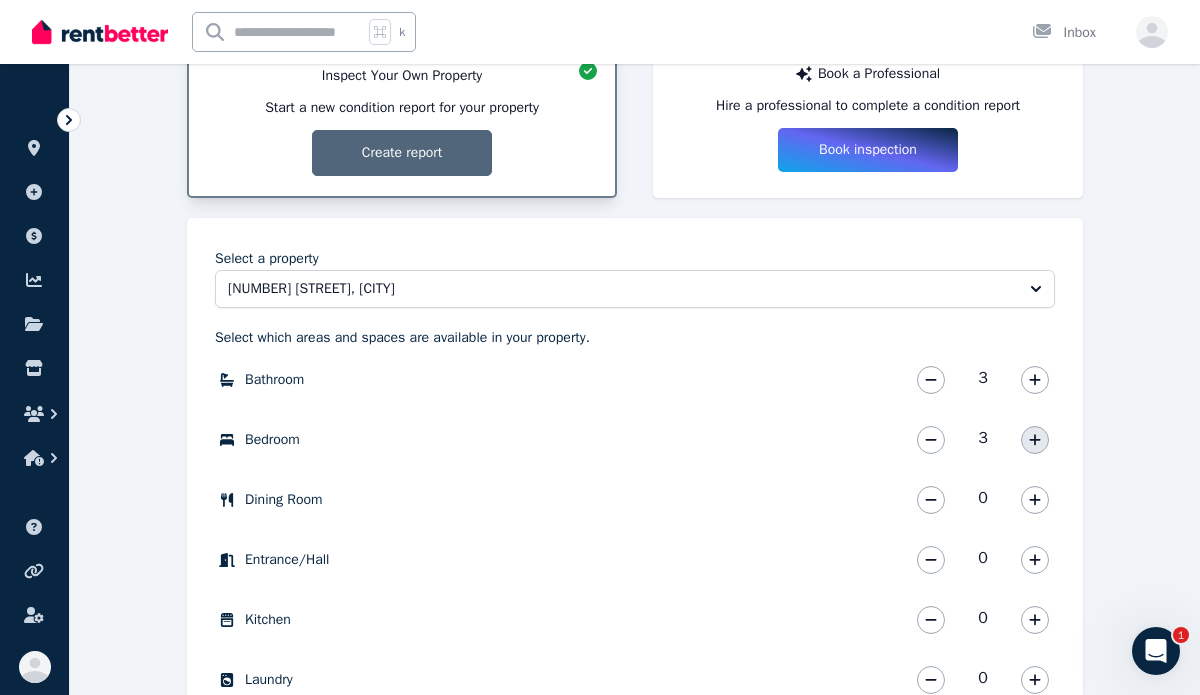 click 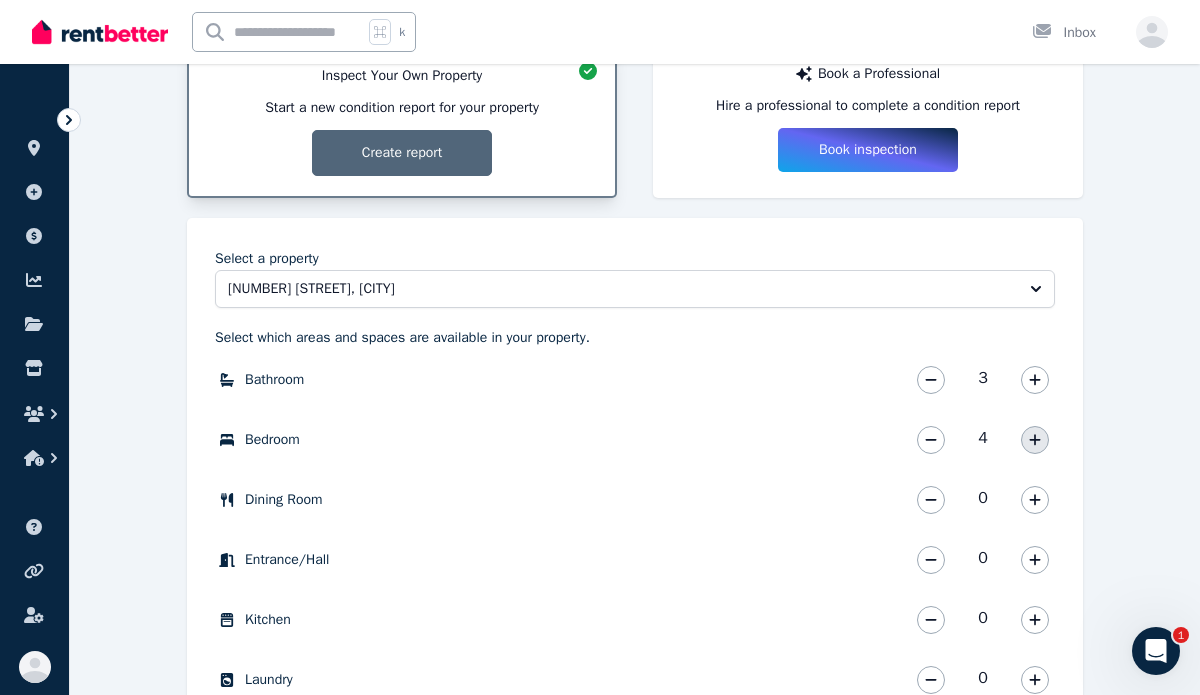 click 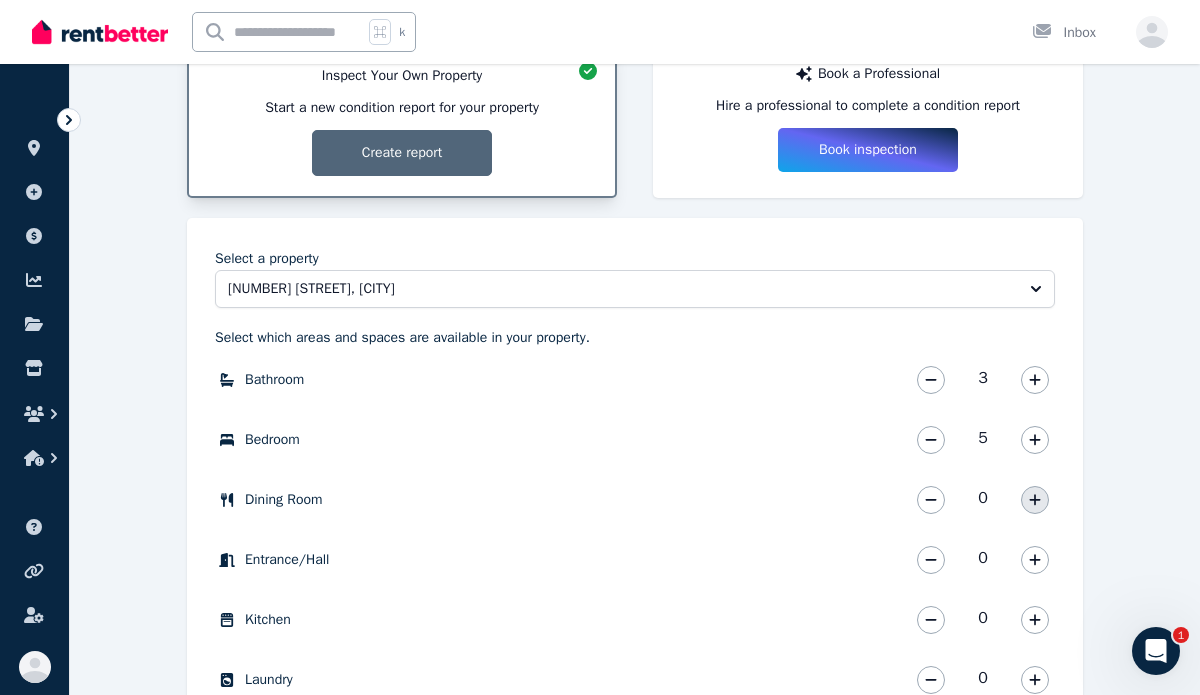 click 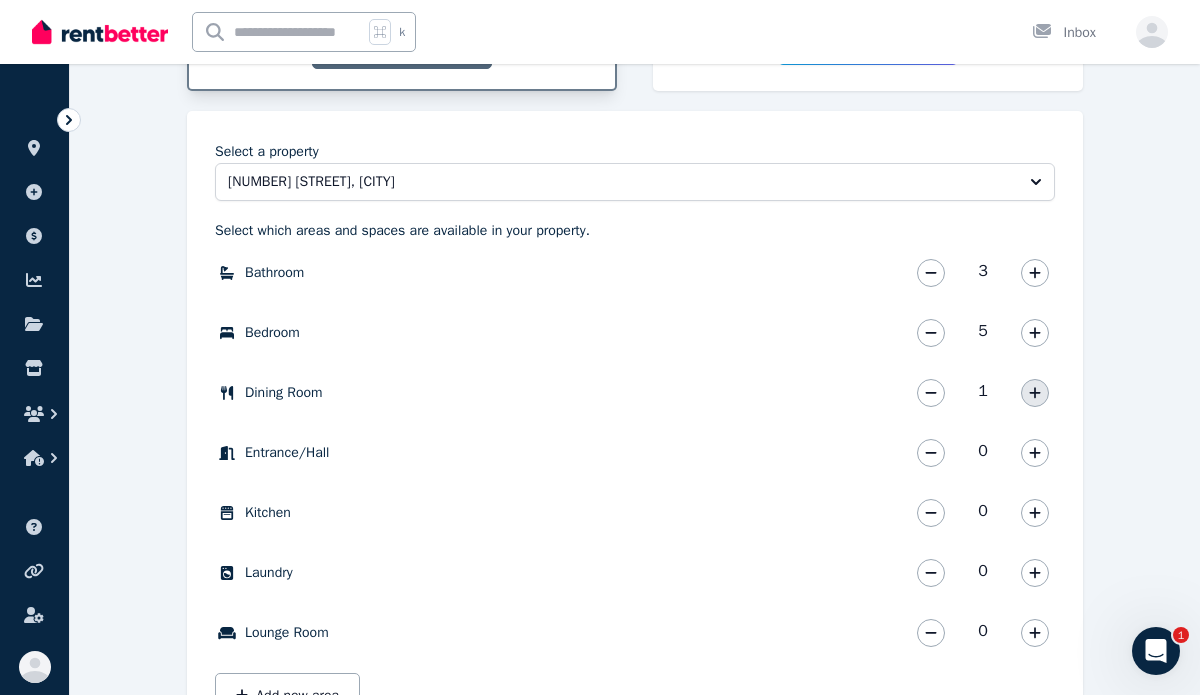 scroll, scrollTop: 527, scrollLeft: 0, axis: vertical 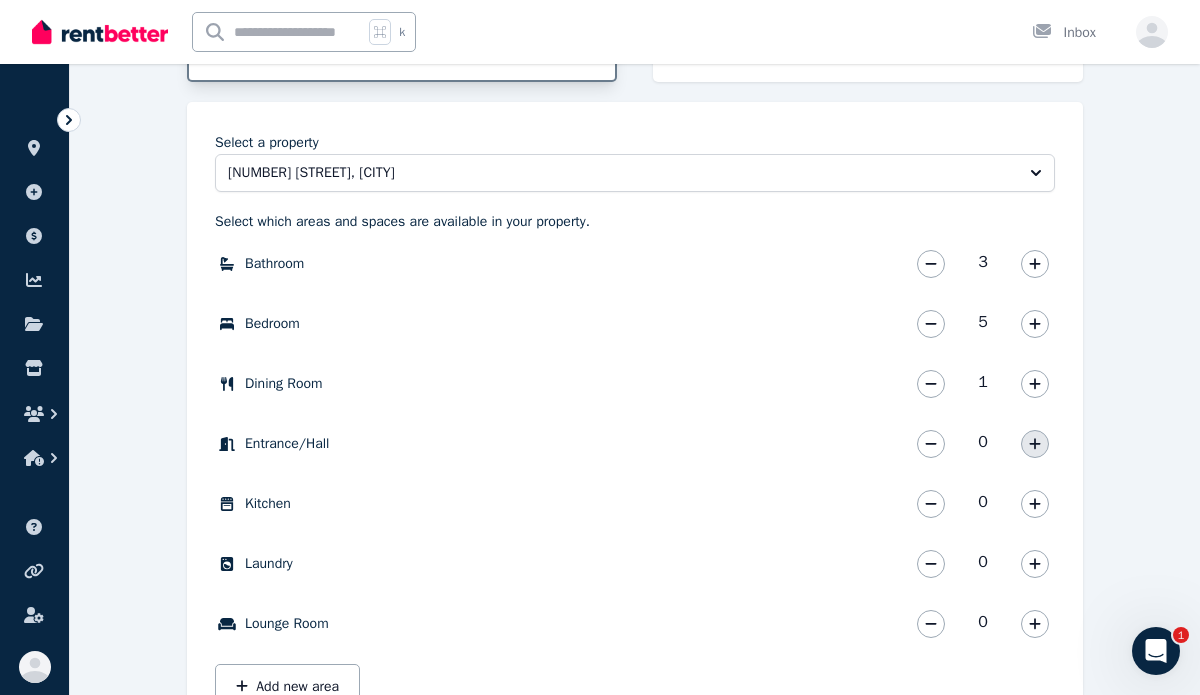 click 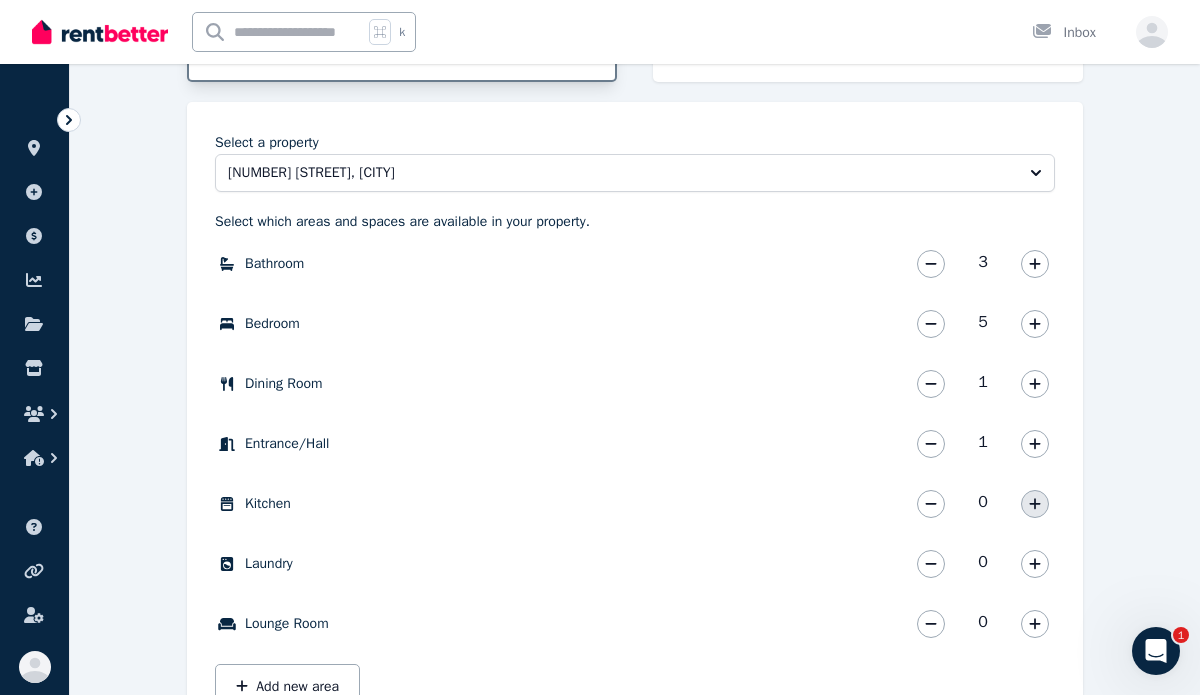 click 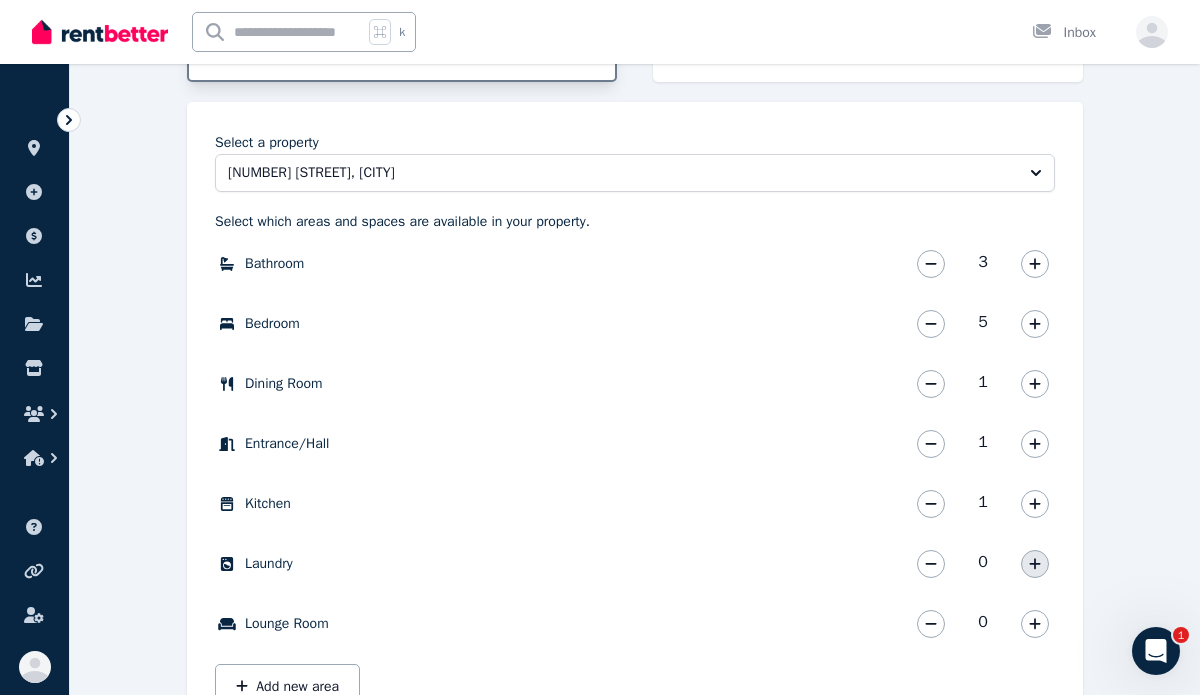 click 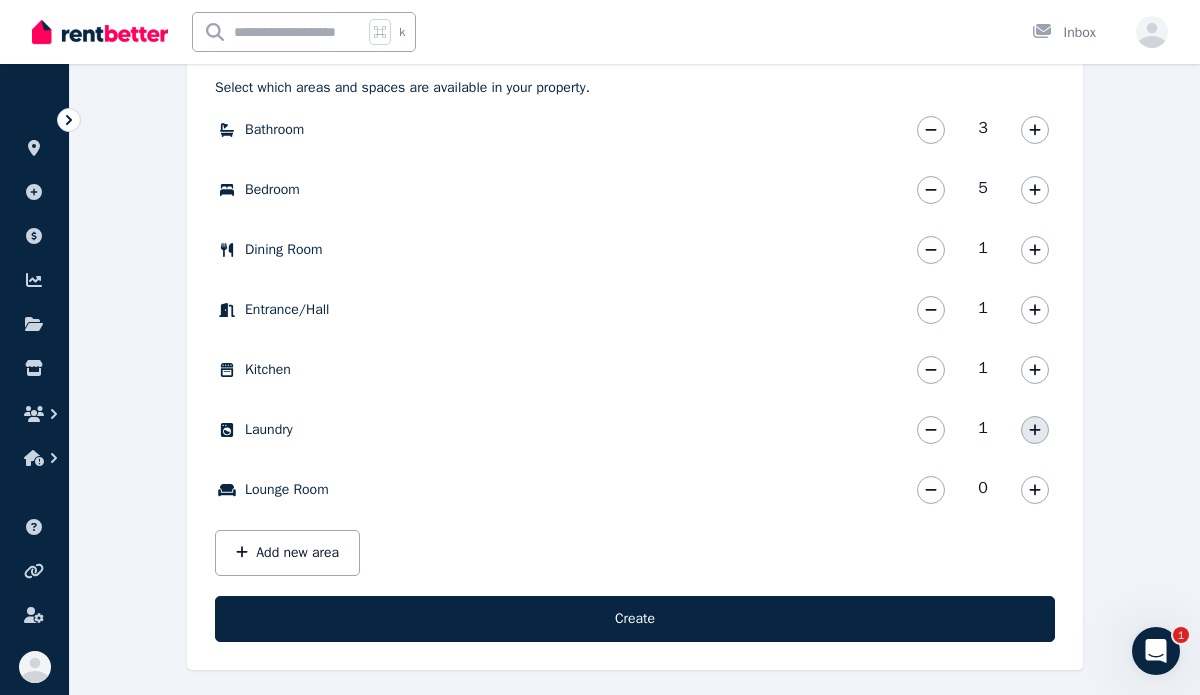 scroll, scrollTop: 672, scrollLeft: 0, axis: vertical 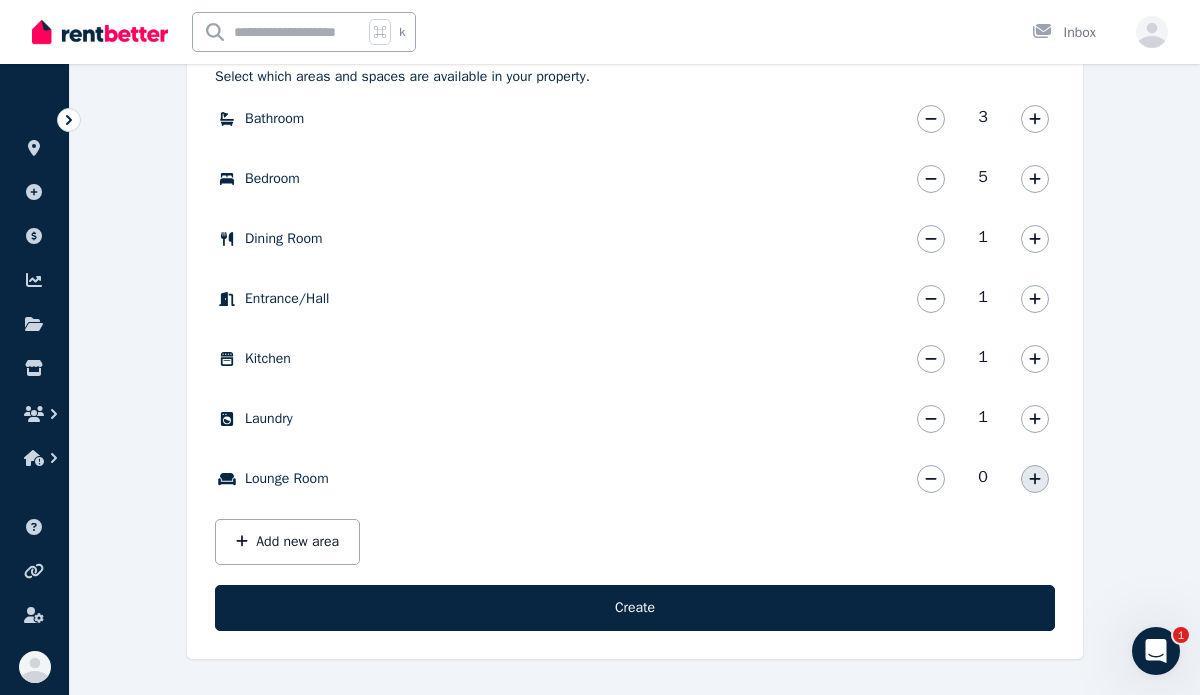 click 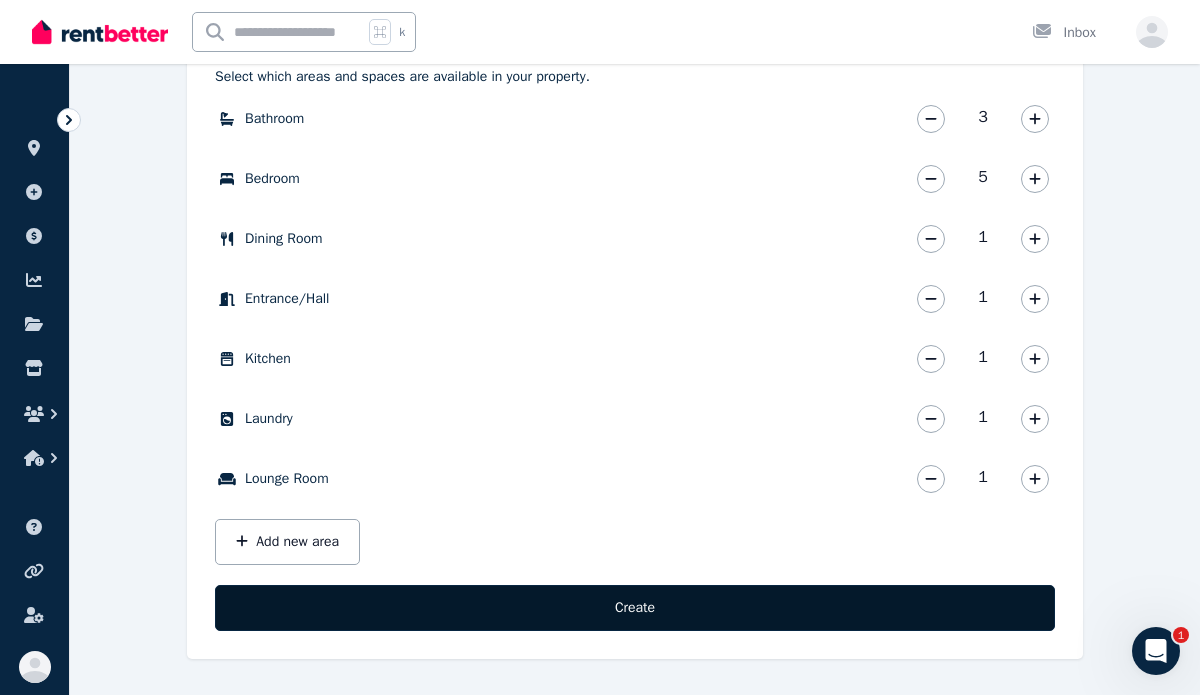click on "Create" at bounding box center [635, 608] 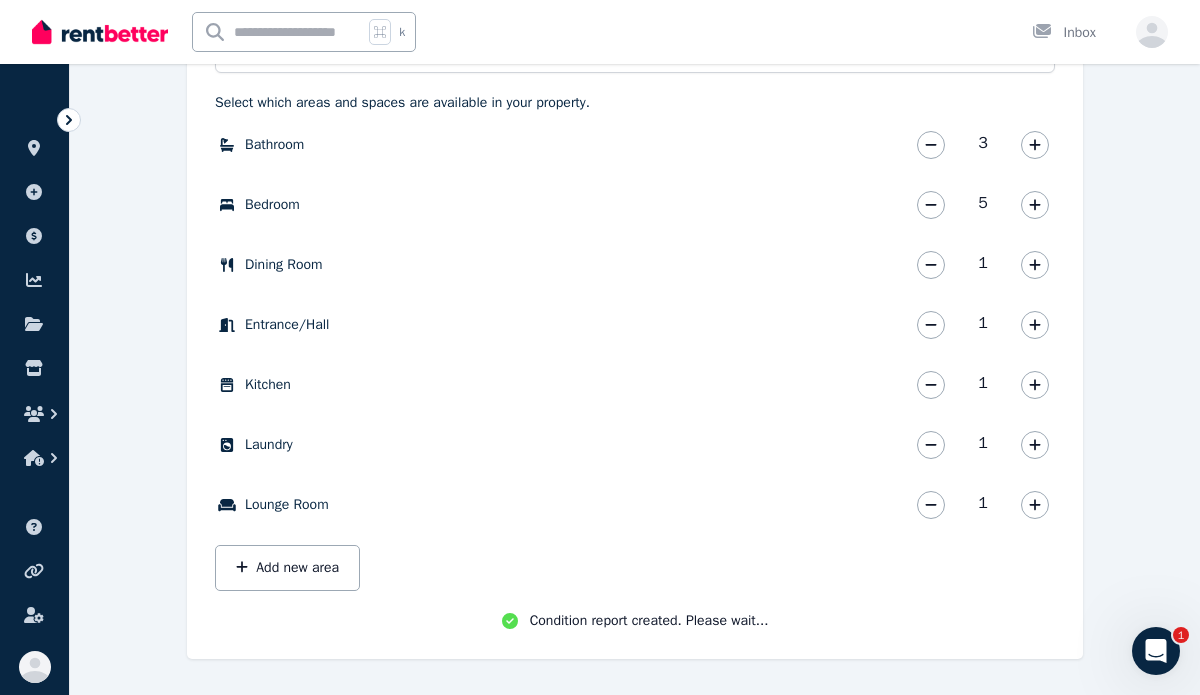 scroll, scrollTop: 650, scrollLeft: 0, axis: vertical 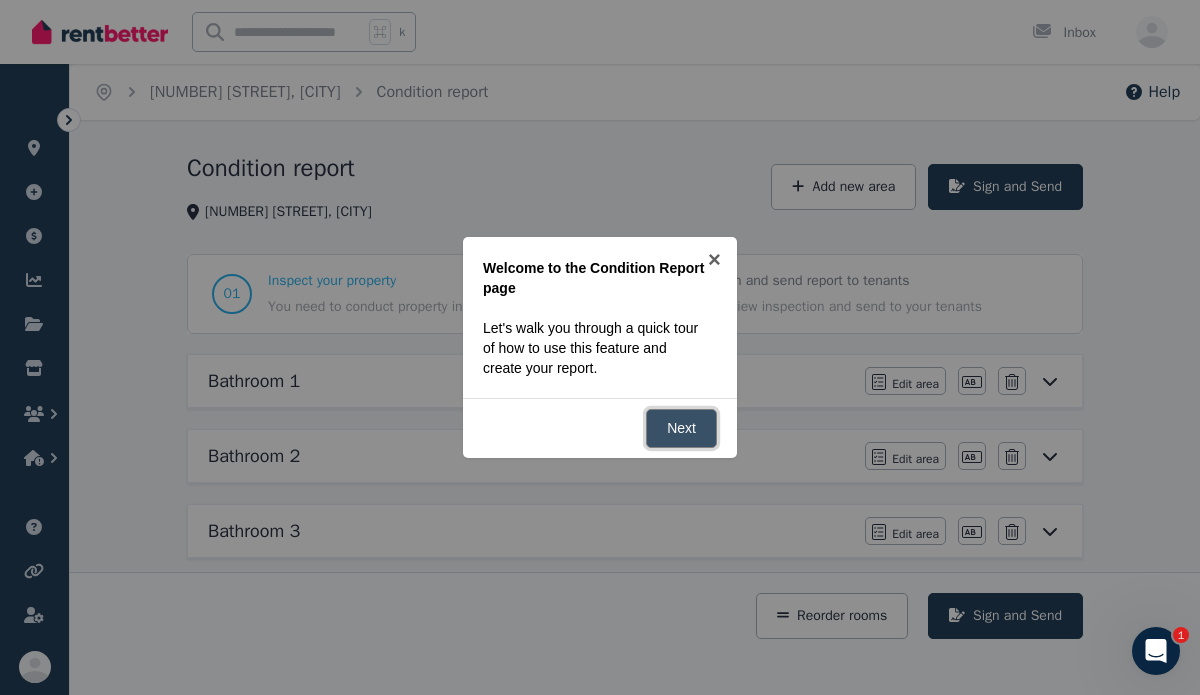 click on "Next" at bounding box center (681, 428) 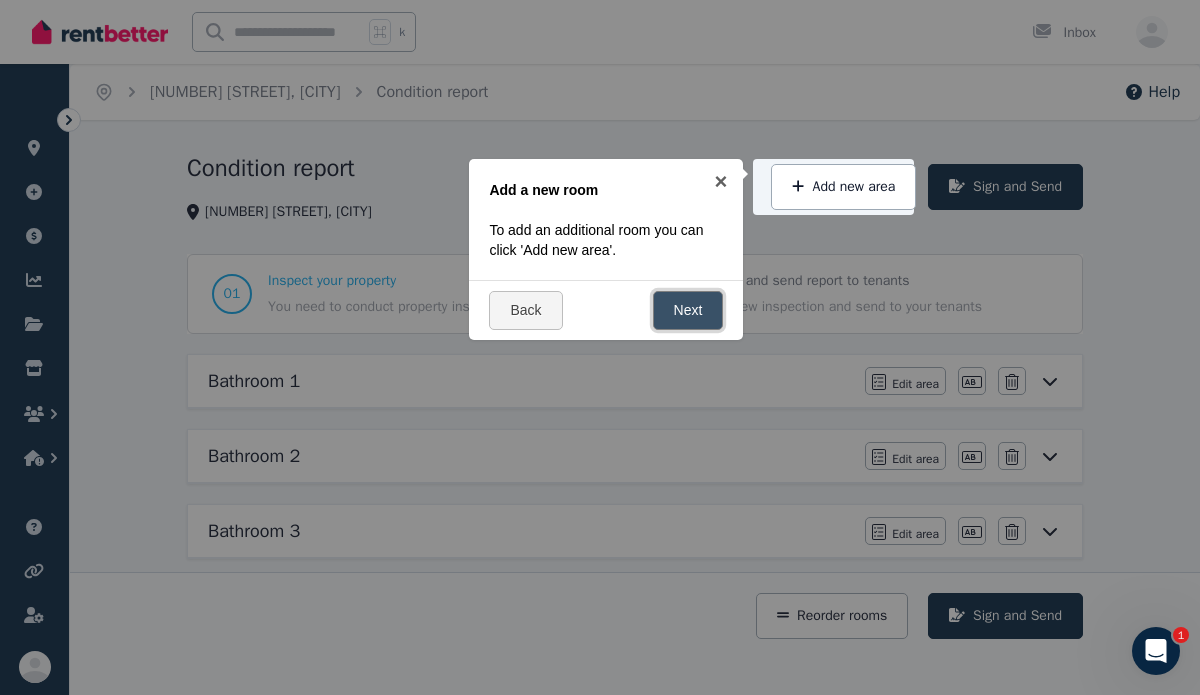 click on "Next" at bounding box center (688, 310) 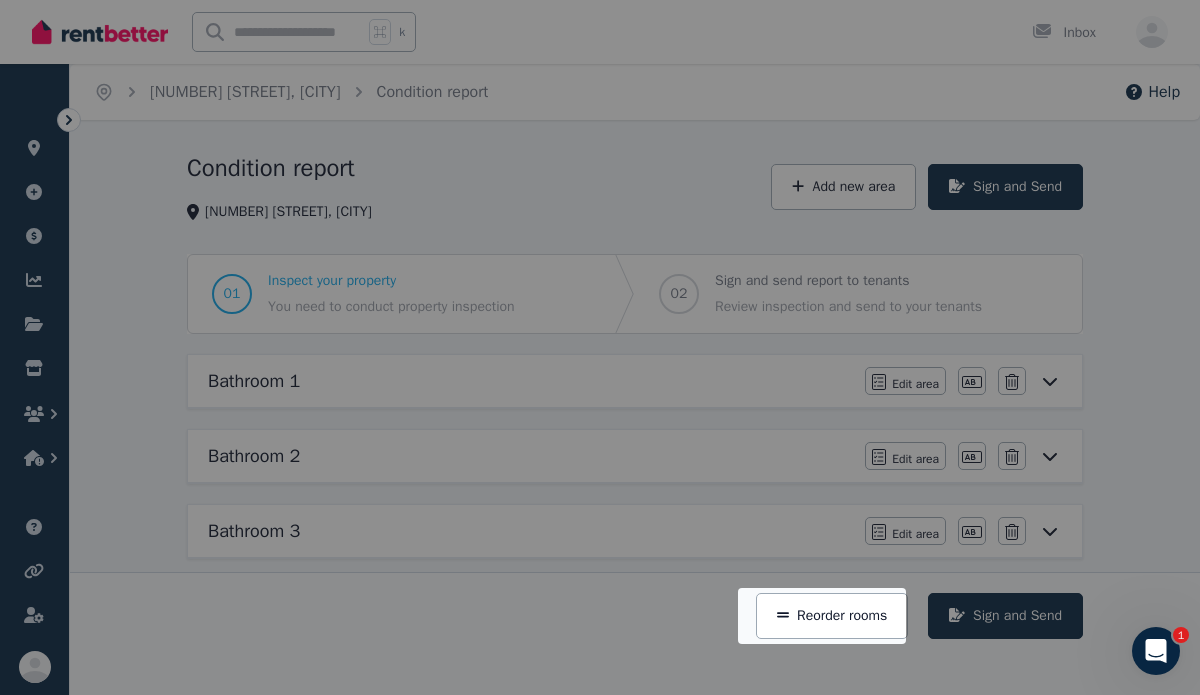 scroll, scrollTop: 298, scrollLeft: 0, axis: vertical 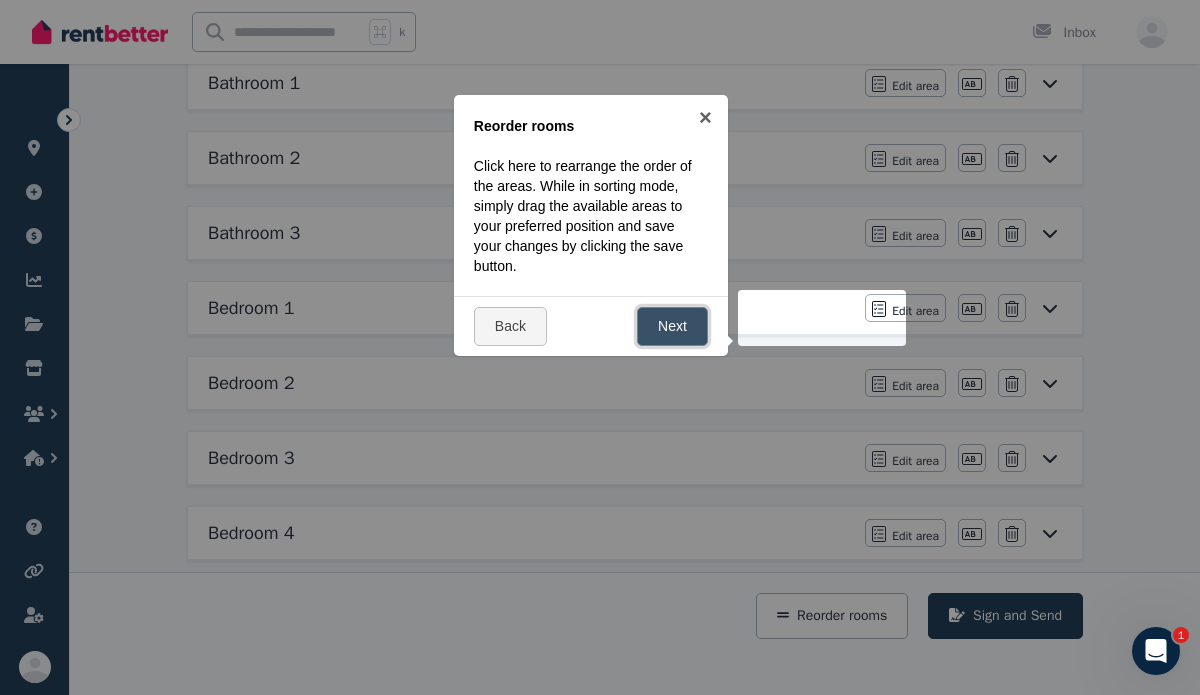 click on "Next" at bounding box center (672, 326) 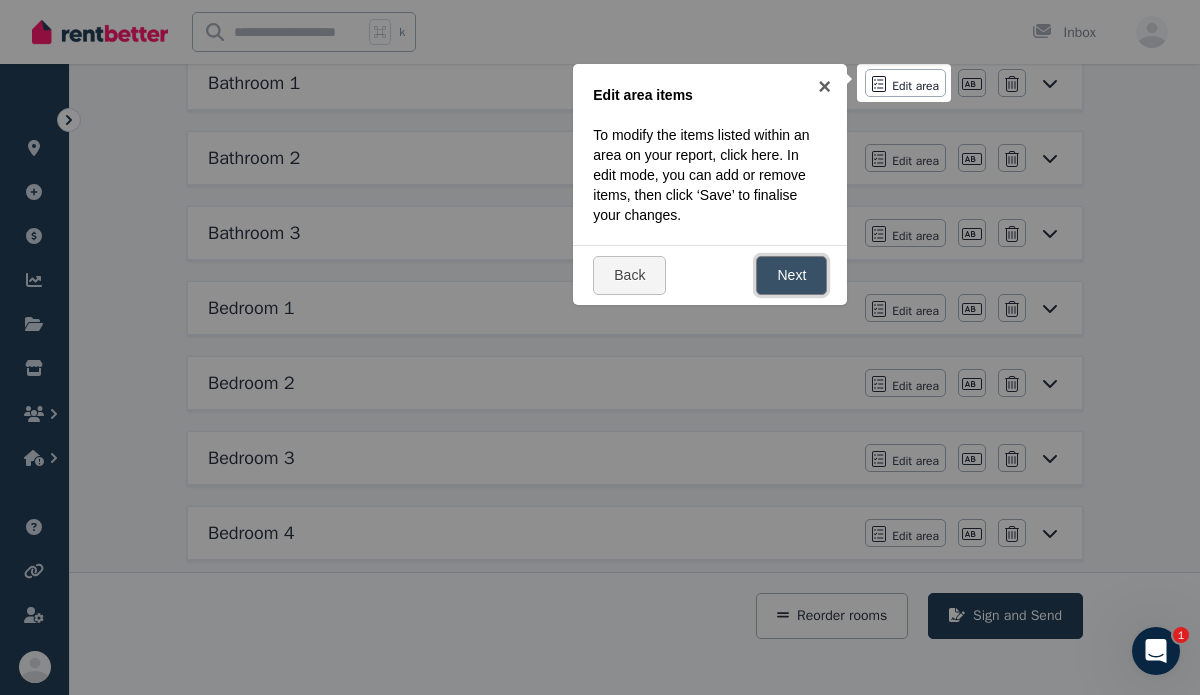 click on "Next" at bounding box center (791, 275) 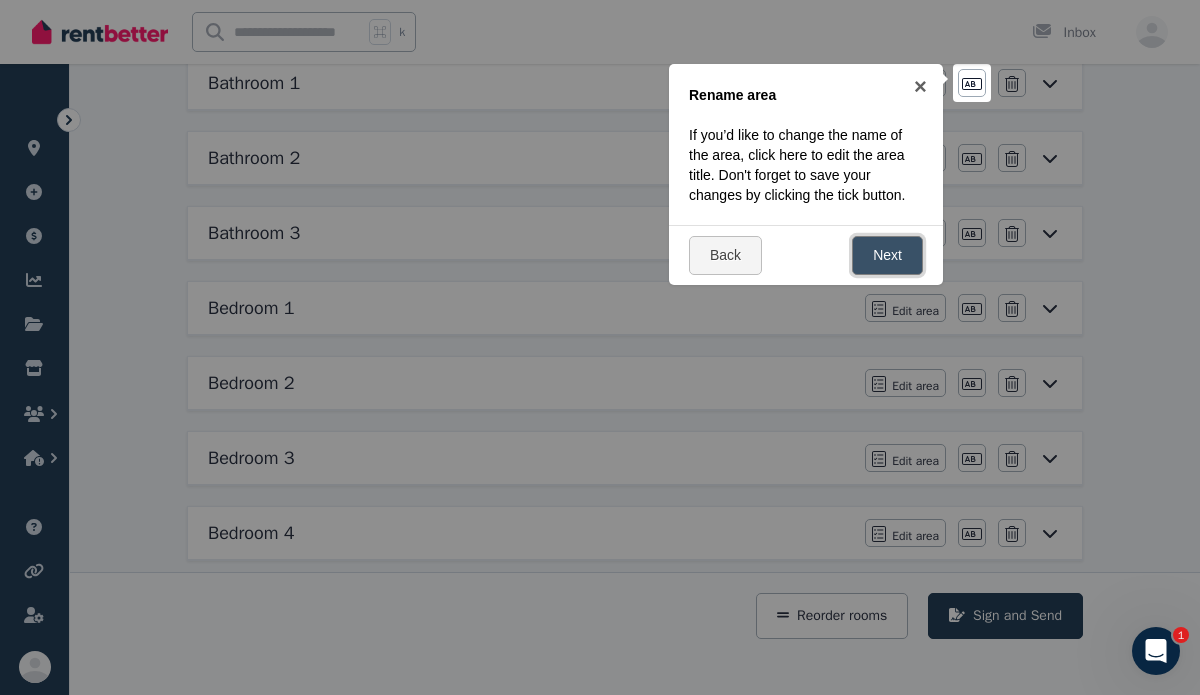 click on "Next" at bounding box center (887, 255) 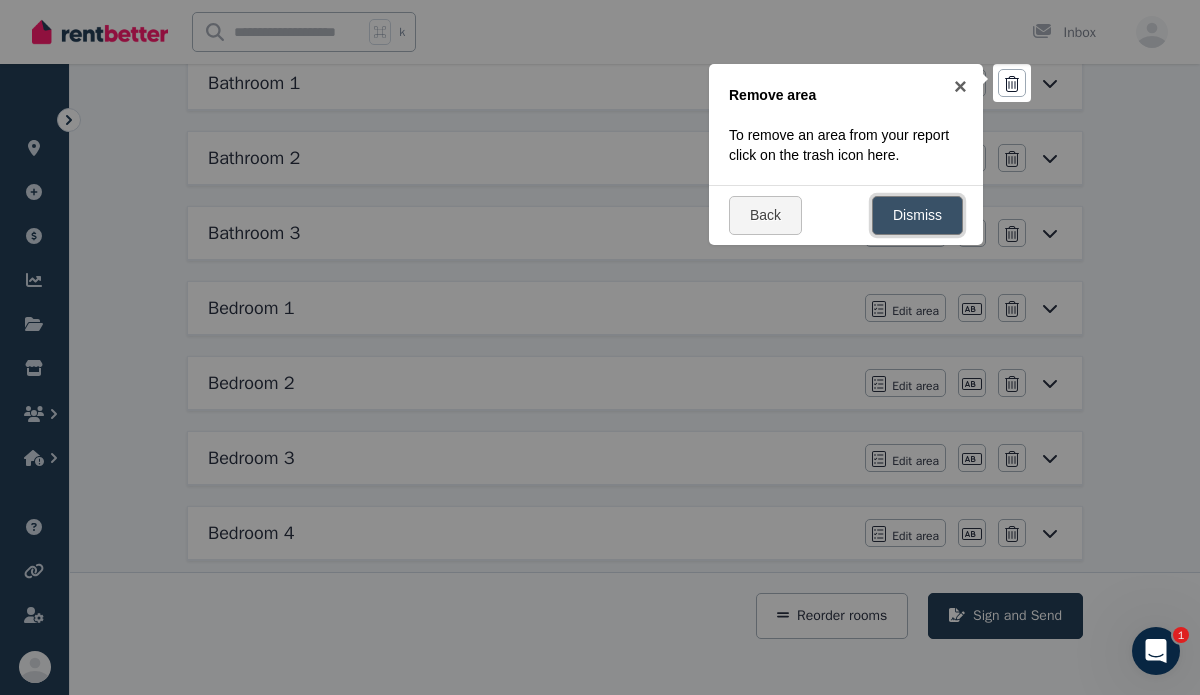 click on "Dismiss" at bounding box center (917, 215) 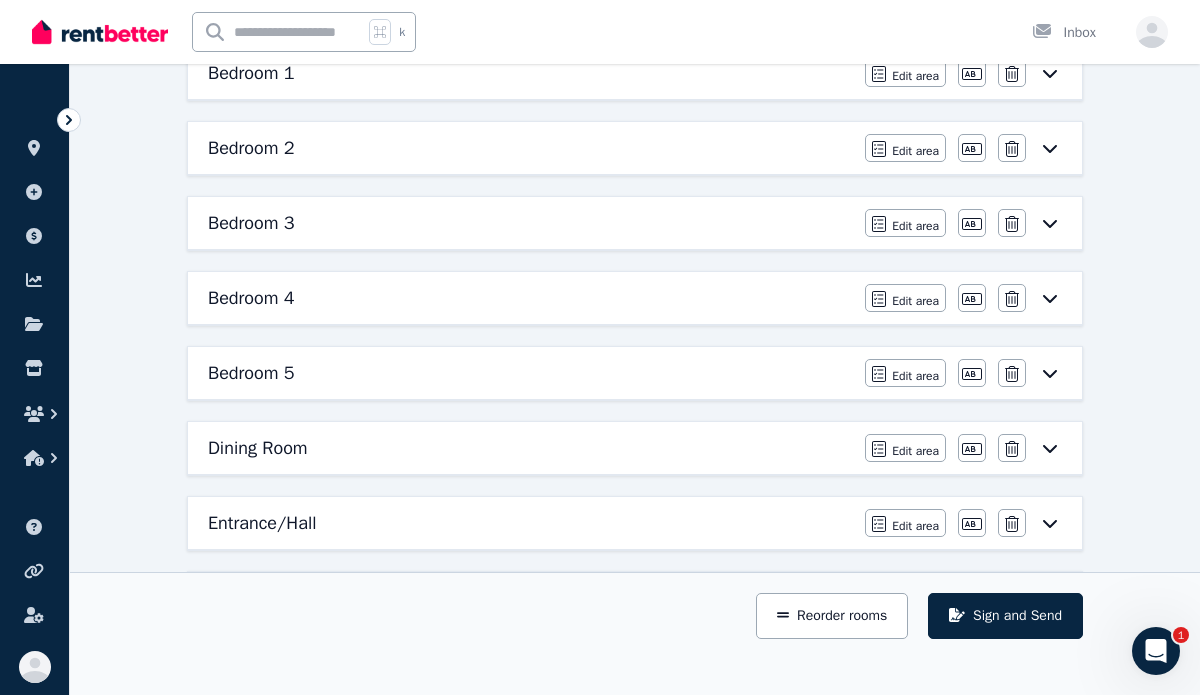 scroll, scrollTop: 526, scrollLeft: 0, axis: vertical 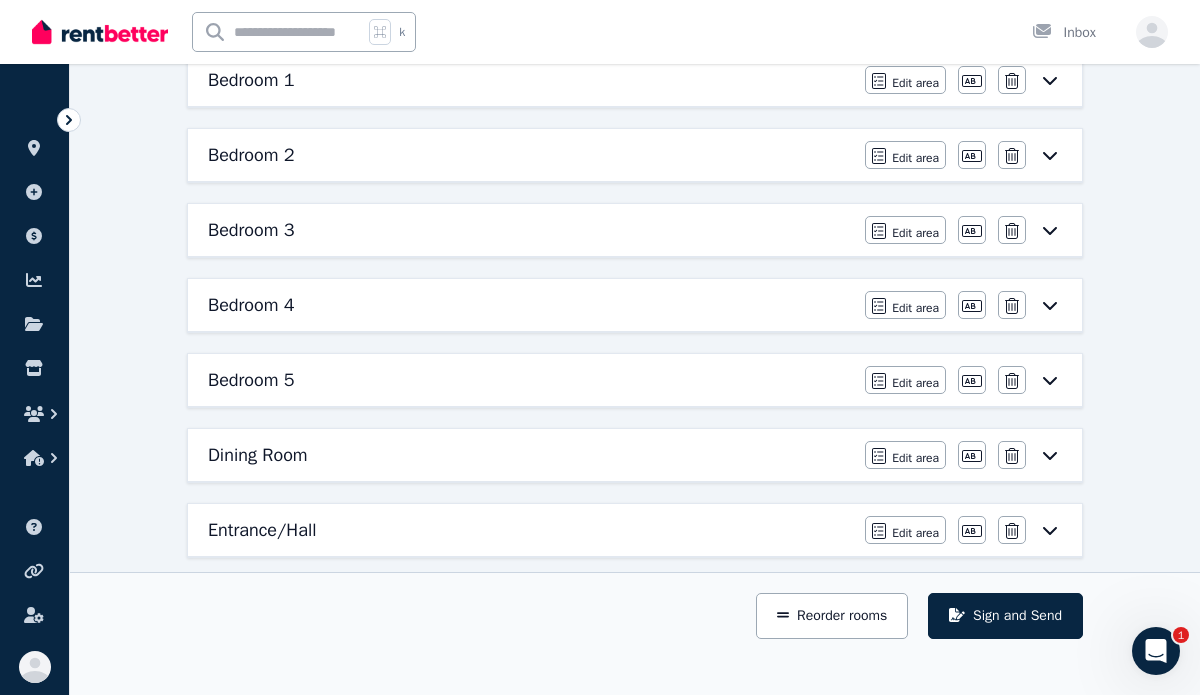 click 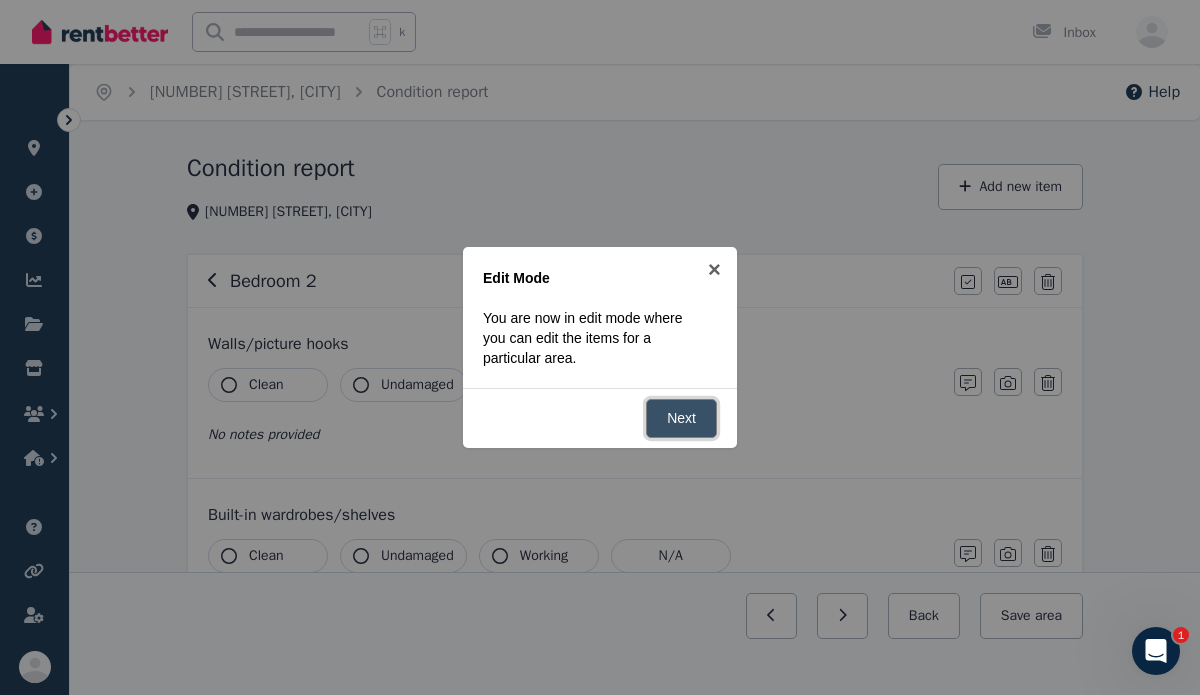 click on "Next" at bounding box center [681, 418] 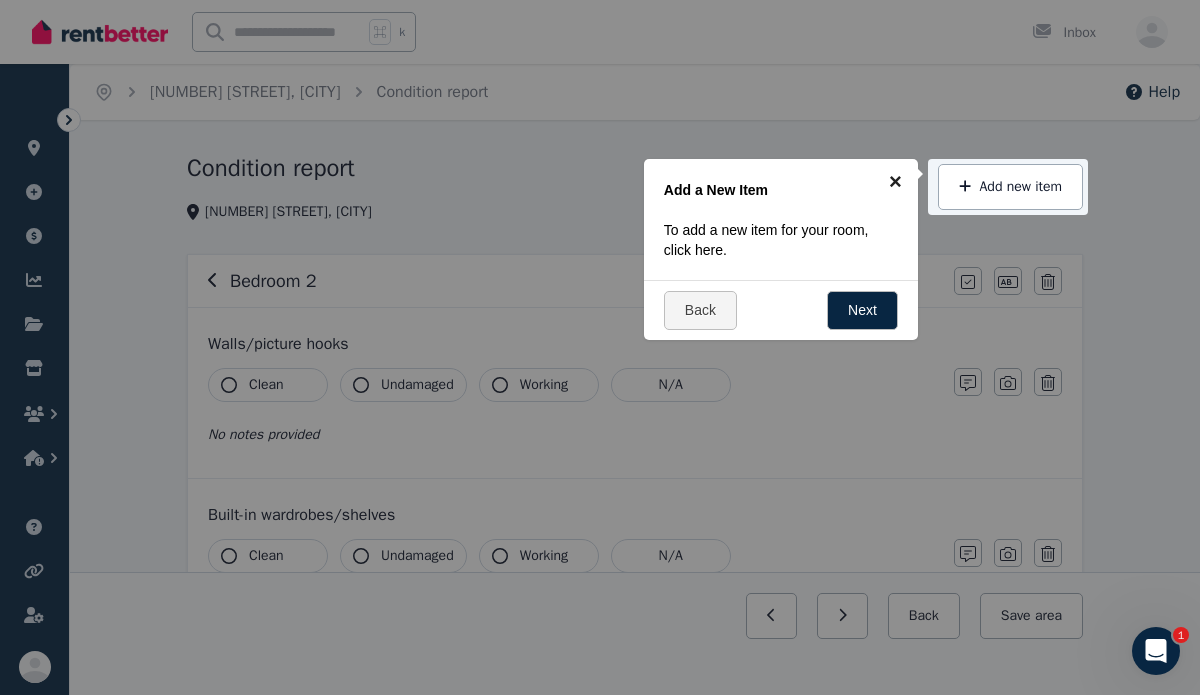 click on "×" at bounding box center [895, 181] 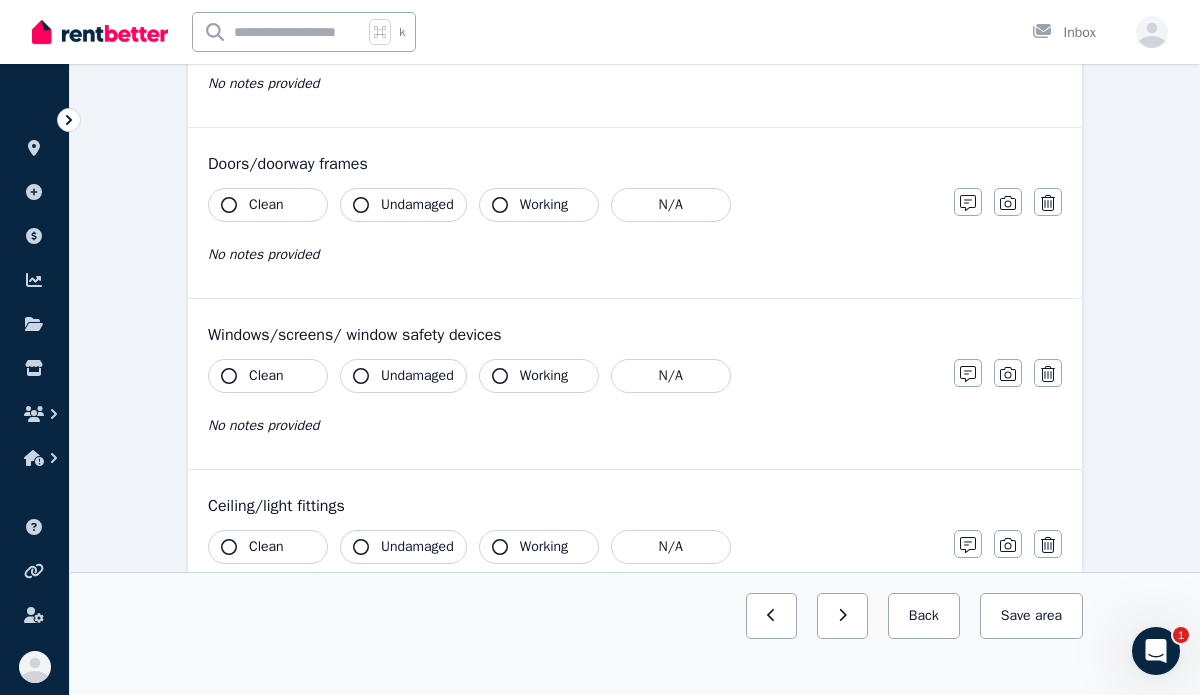 scroll, scrollTop: 520, scrollLeft: 0, axis: vertical 